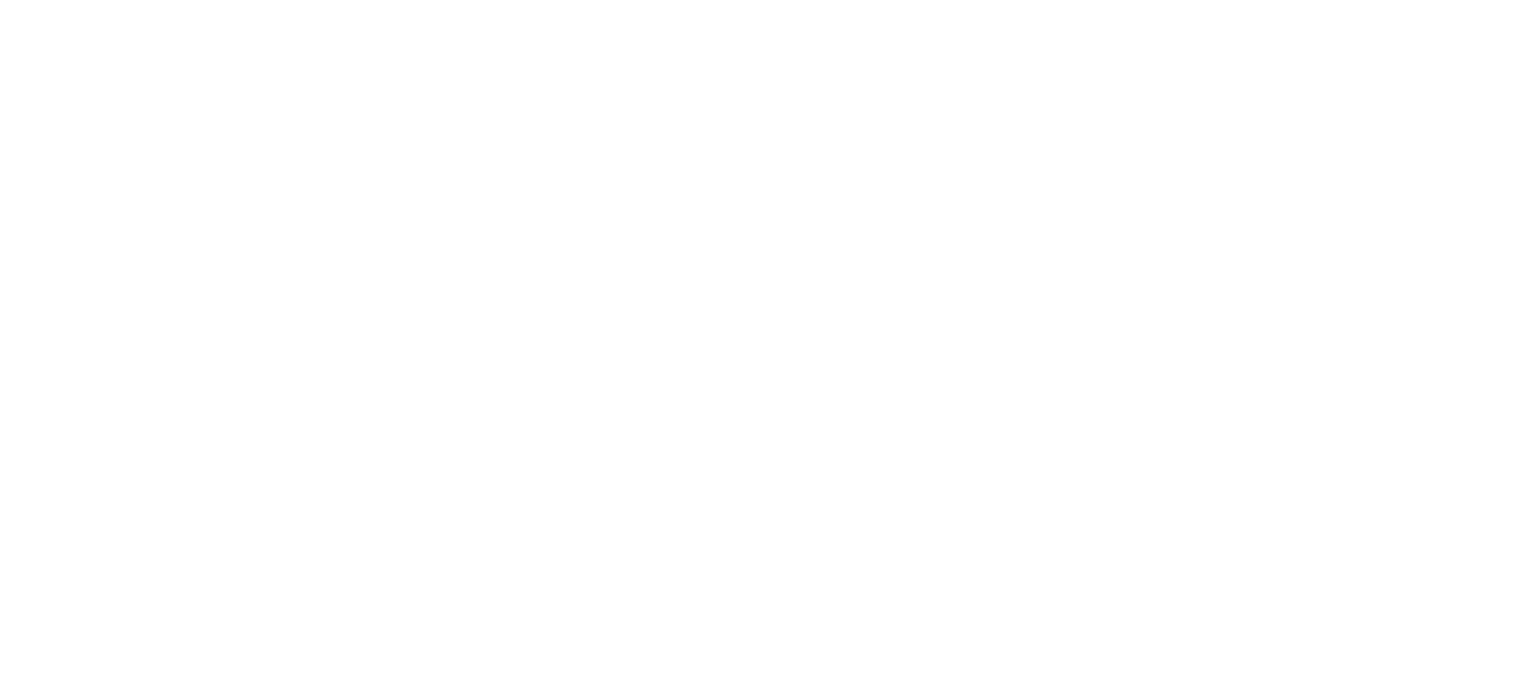 scroll, scrollTop: 0, scrollLeft: 0, axis: both 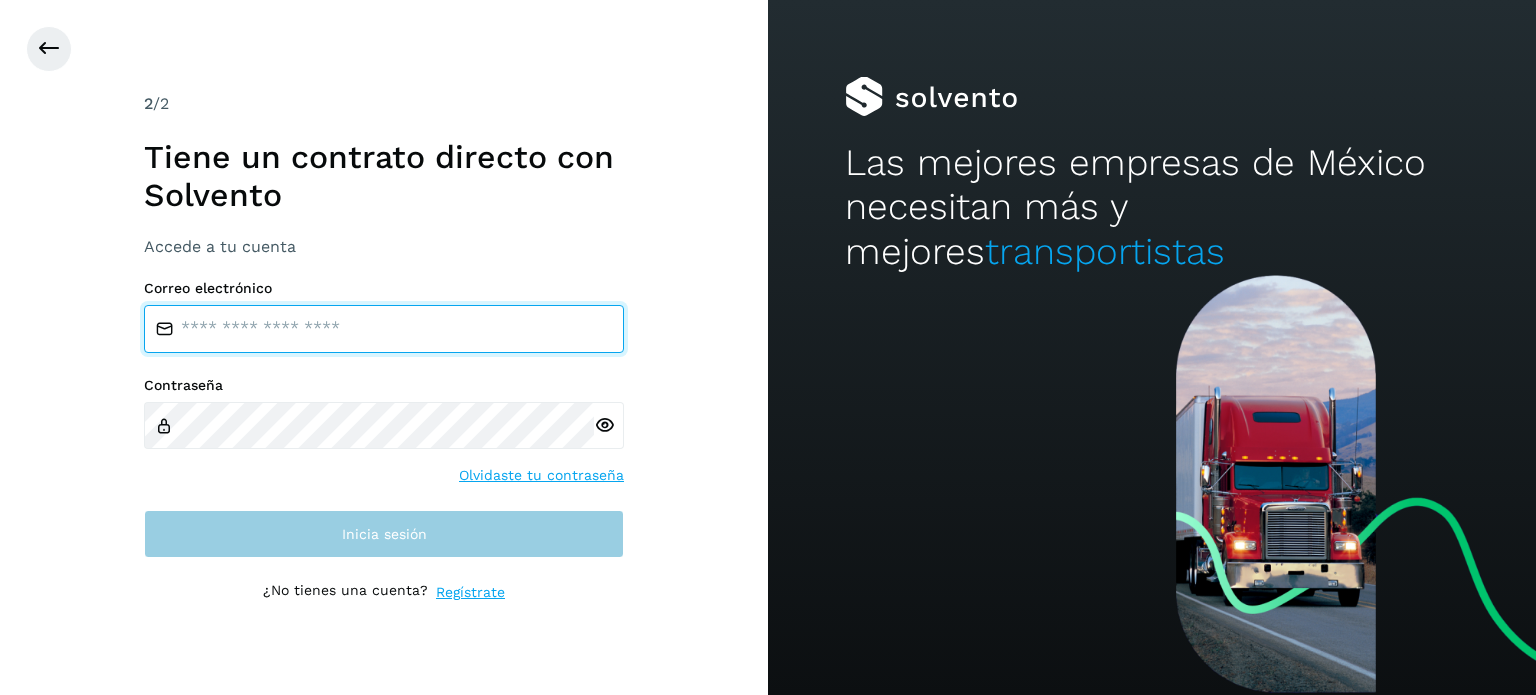 type on "**********" 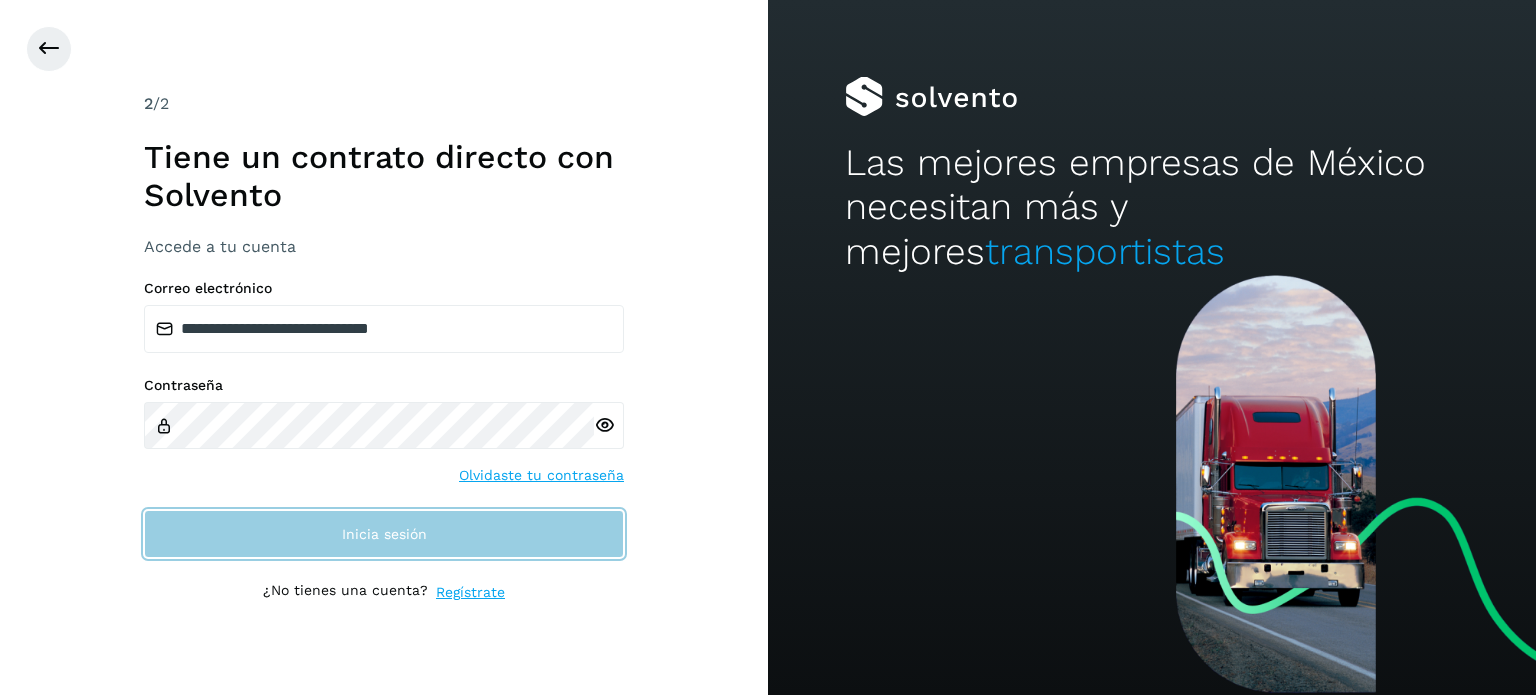 click on "Inicia sesión" at bounding box center (384, 534) 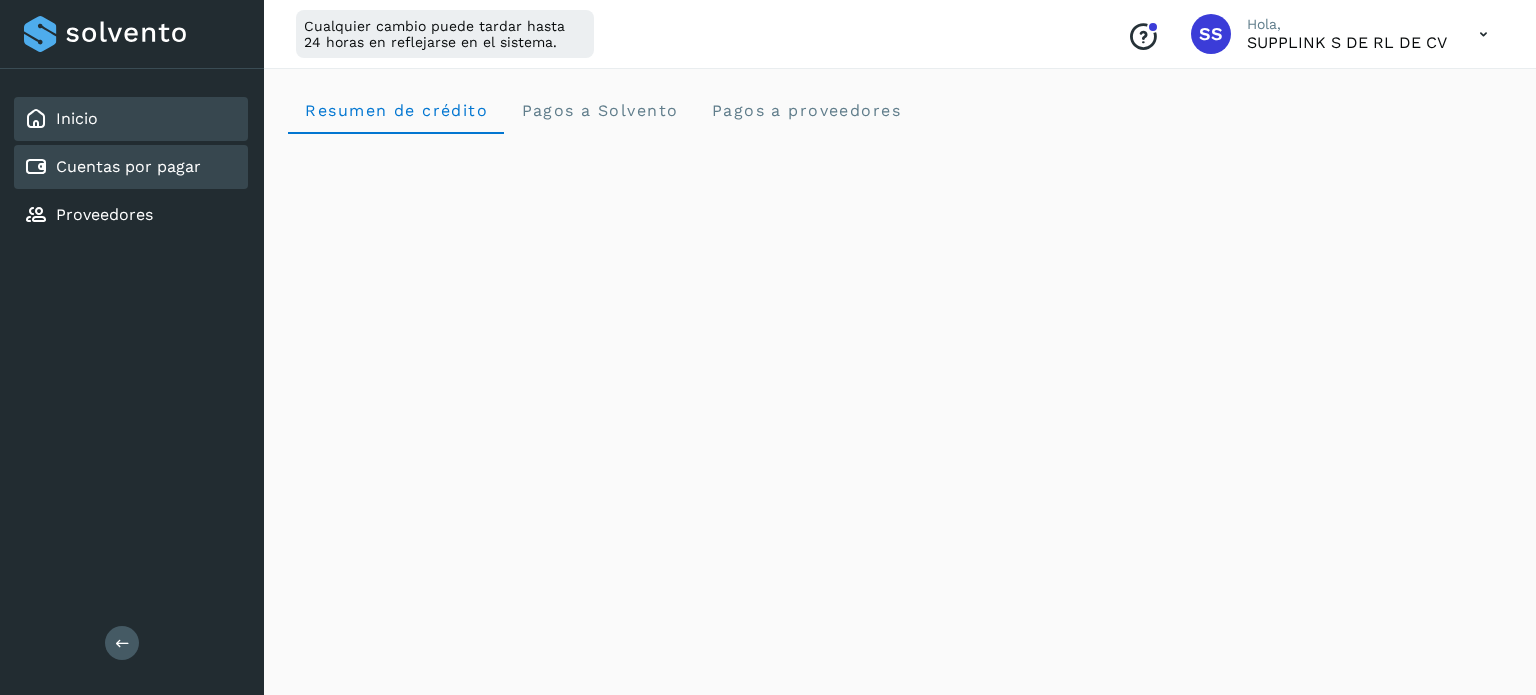 click on "Cuentas por pagar" 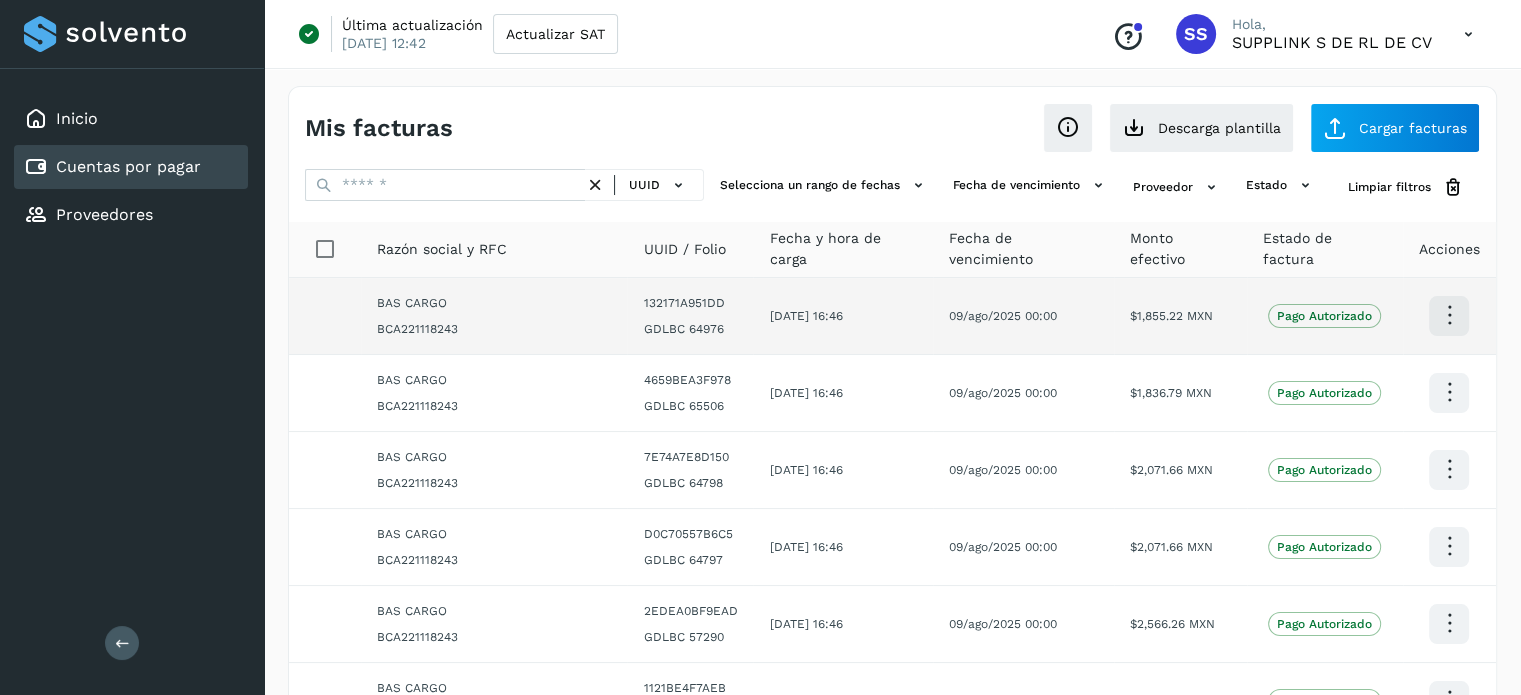 scroll, scrollTop: 500, scrollLeft: 0, axis: vertical 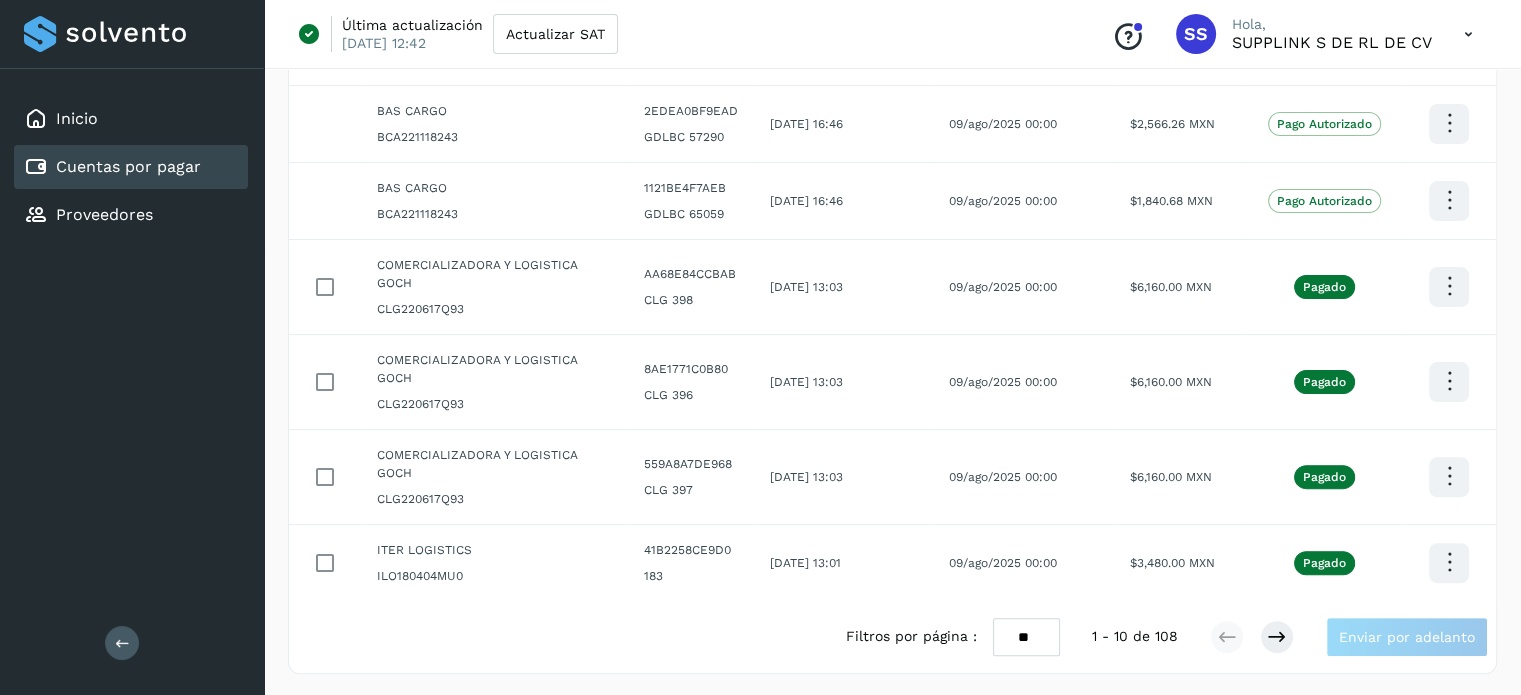 click on "** ** **" at bounding box center [1026, 637] 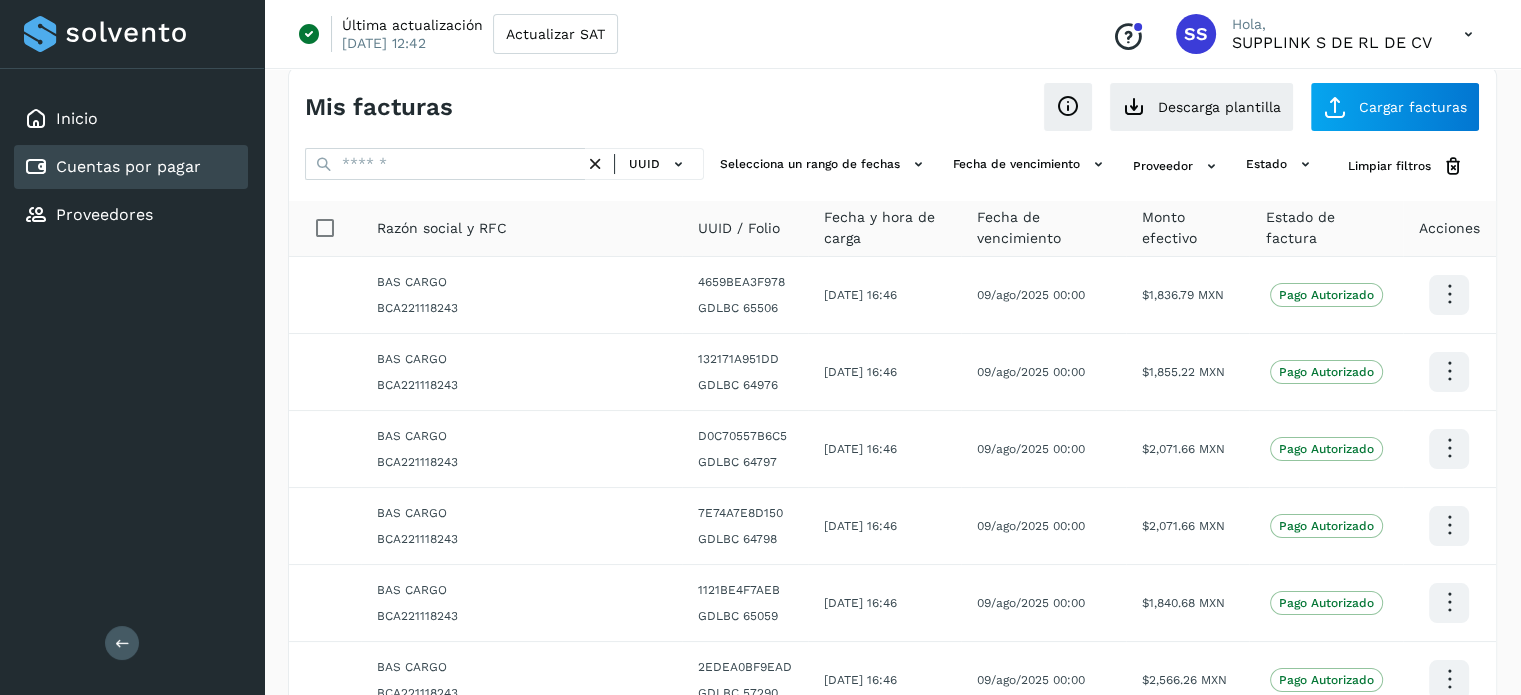 scroll, scrollTop: 0, scrollLeft: 0, axis: both 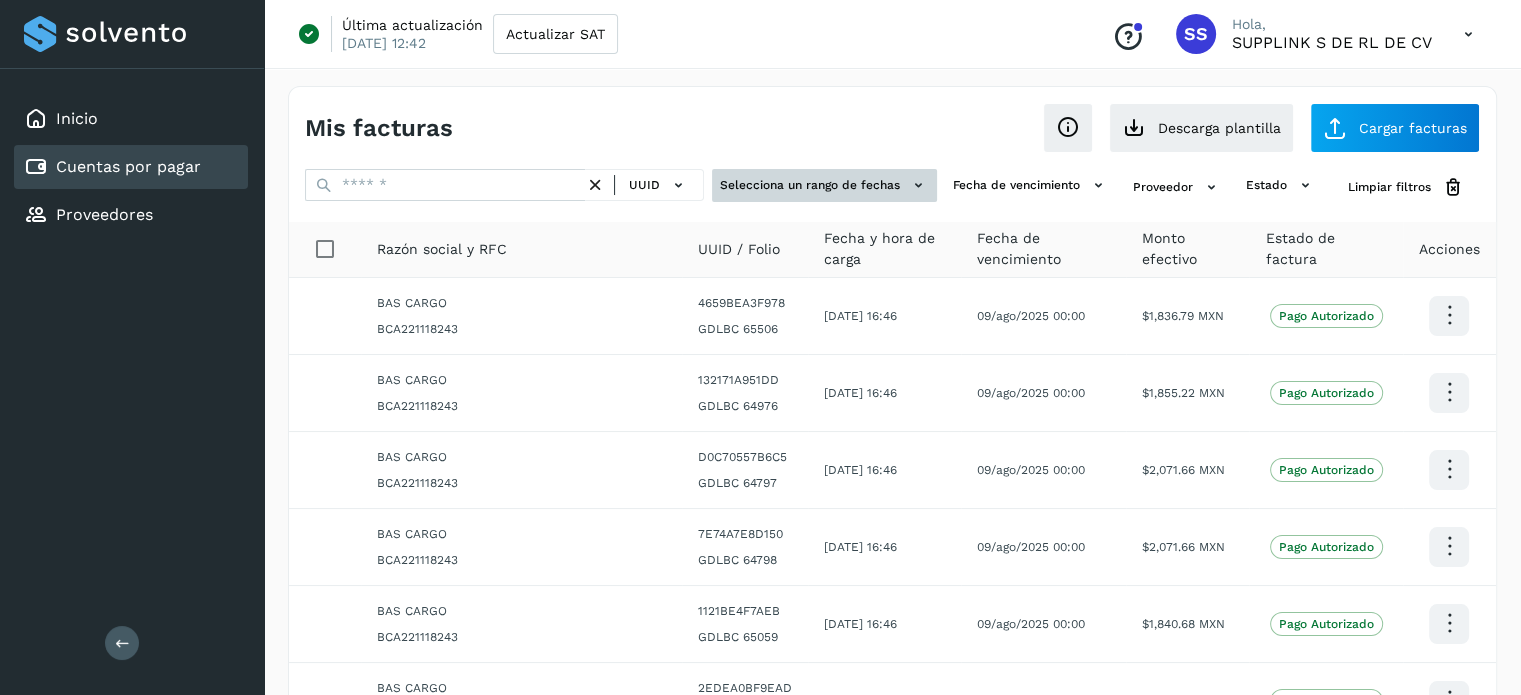 click at bounding box center [918, 185] 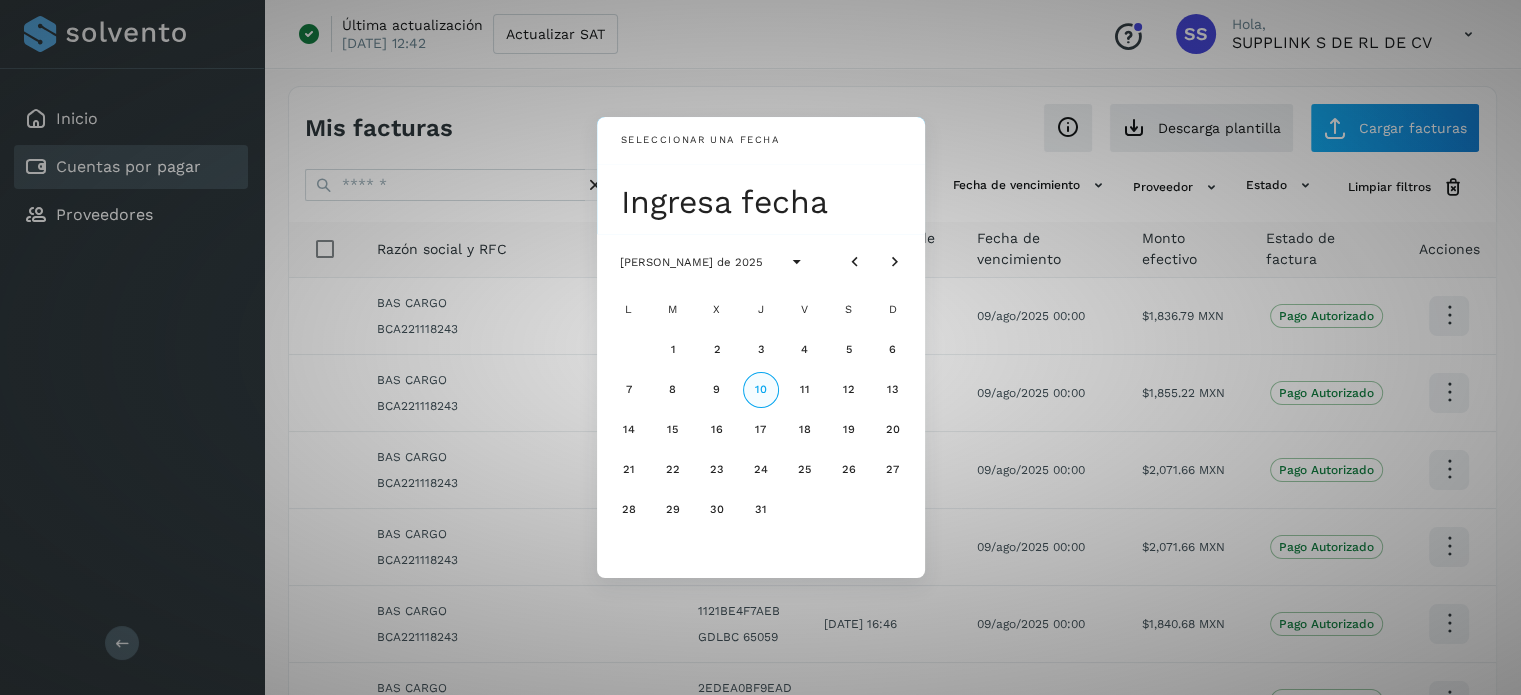 click on "10" 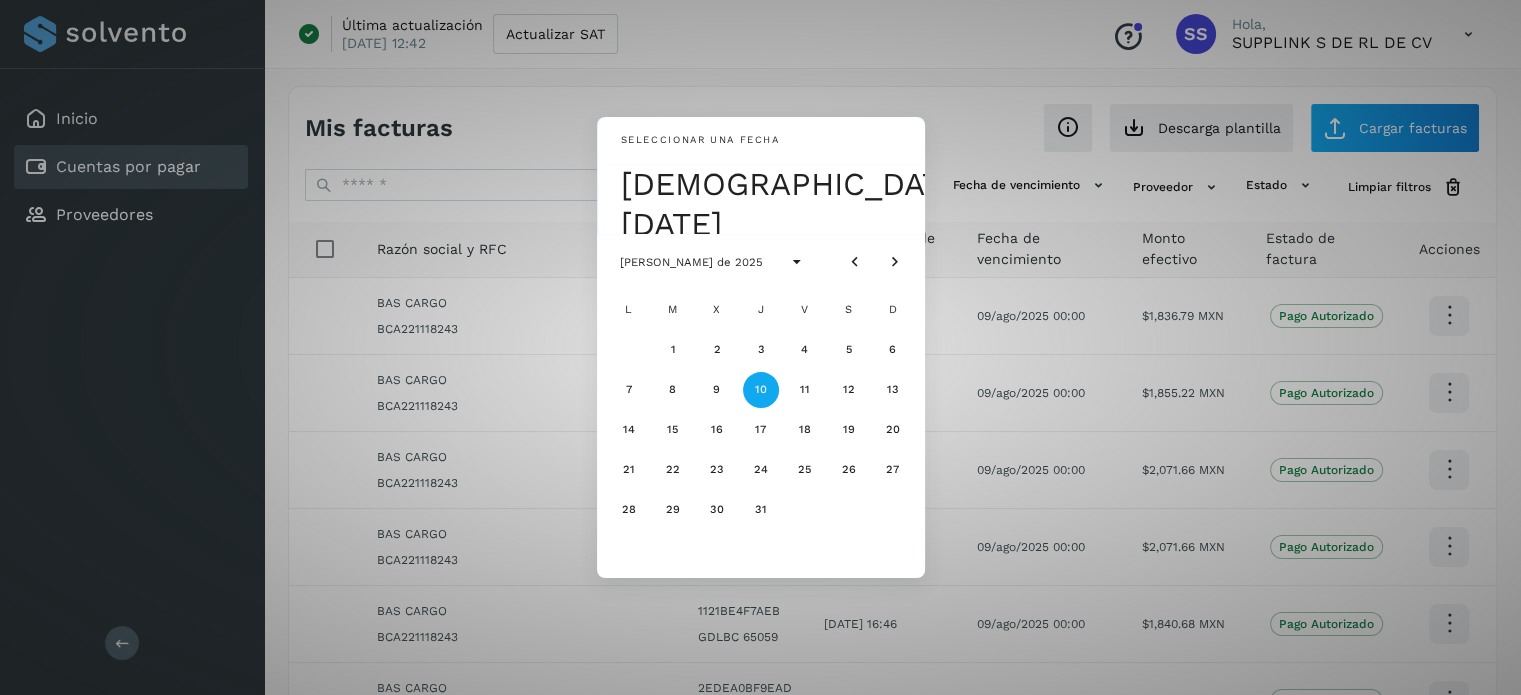 click on "10" 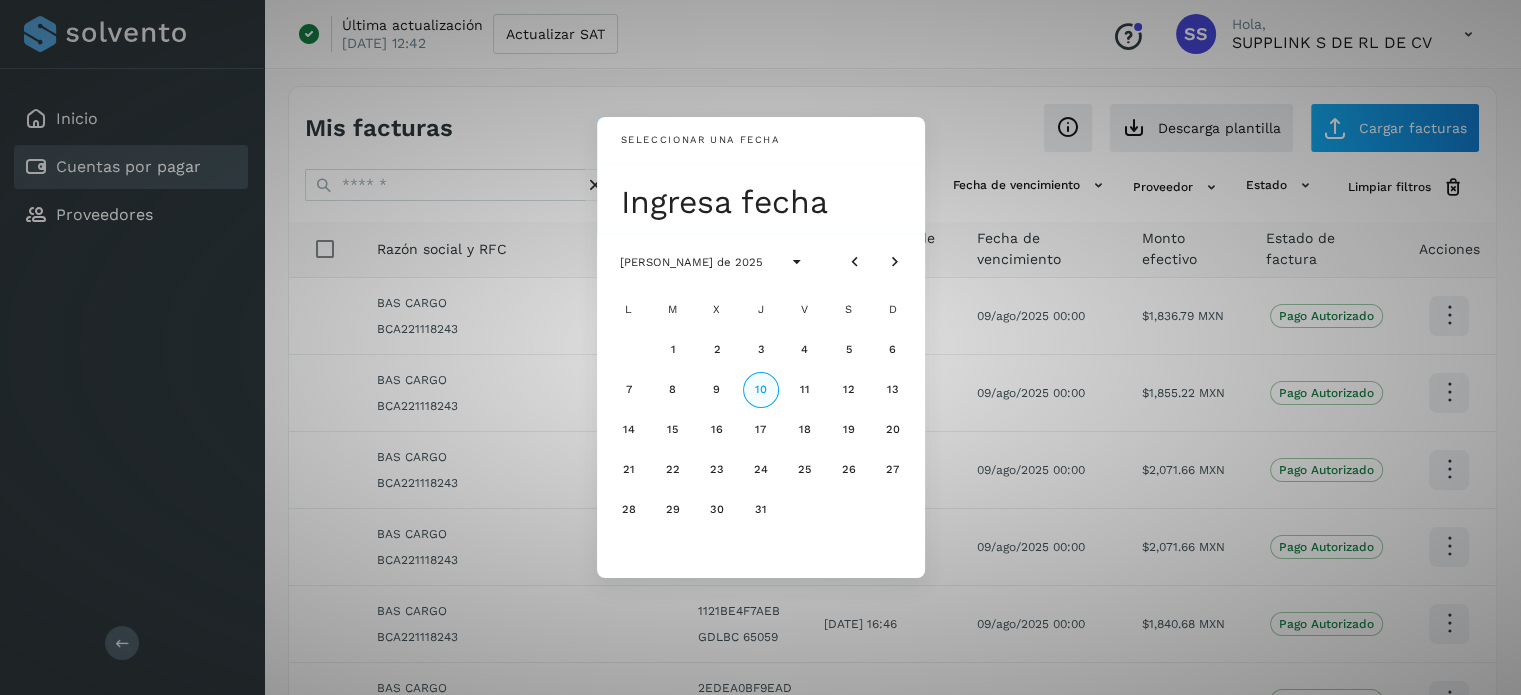 click on "10" 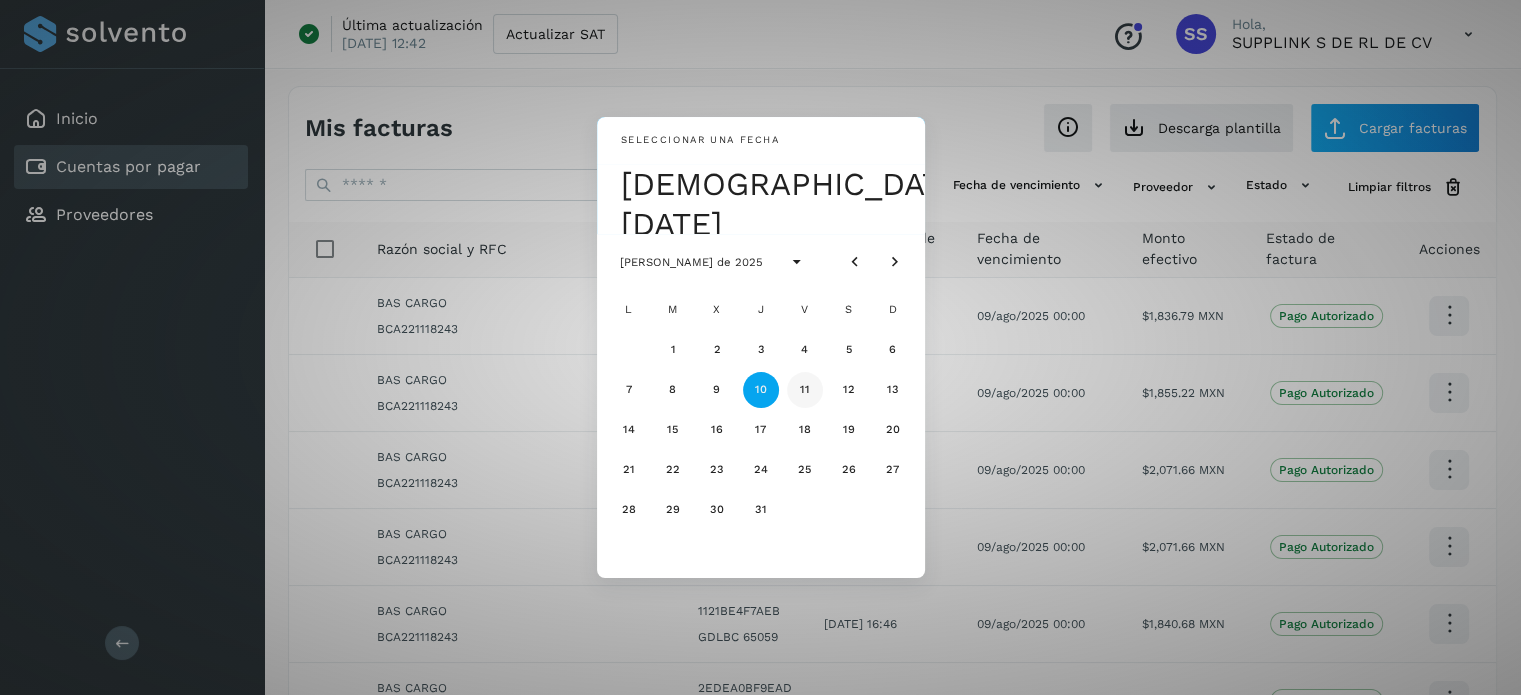 click on "11" at bounding box center (805, 390) 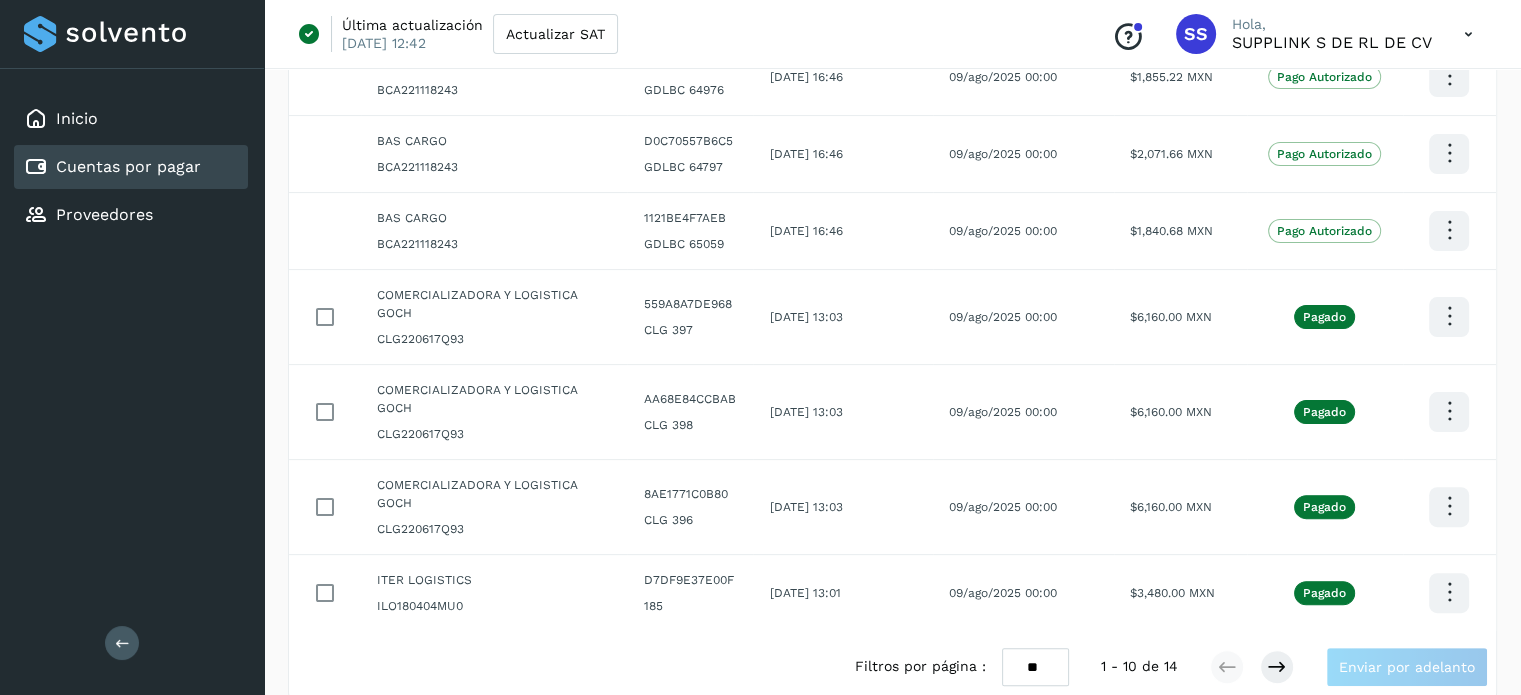 scroll, scrollTop: 500, scrollLeft: 0, axis: vertical 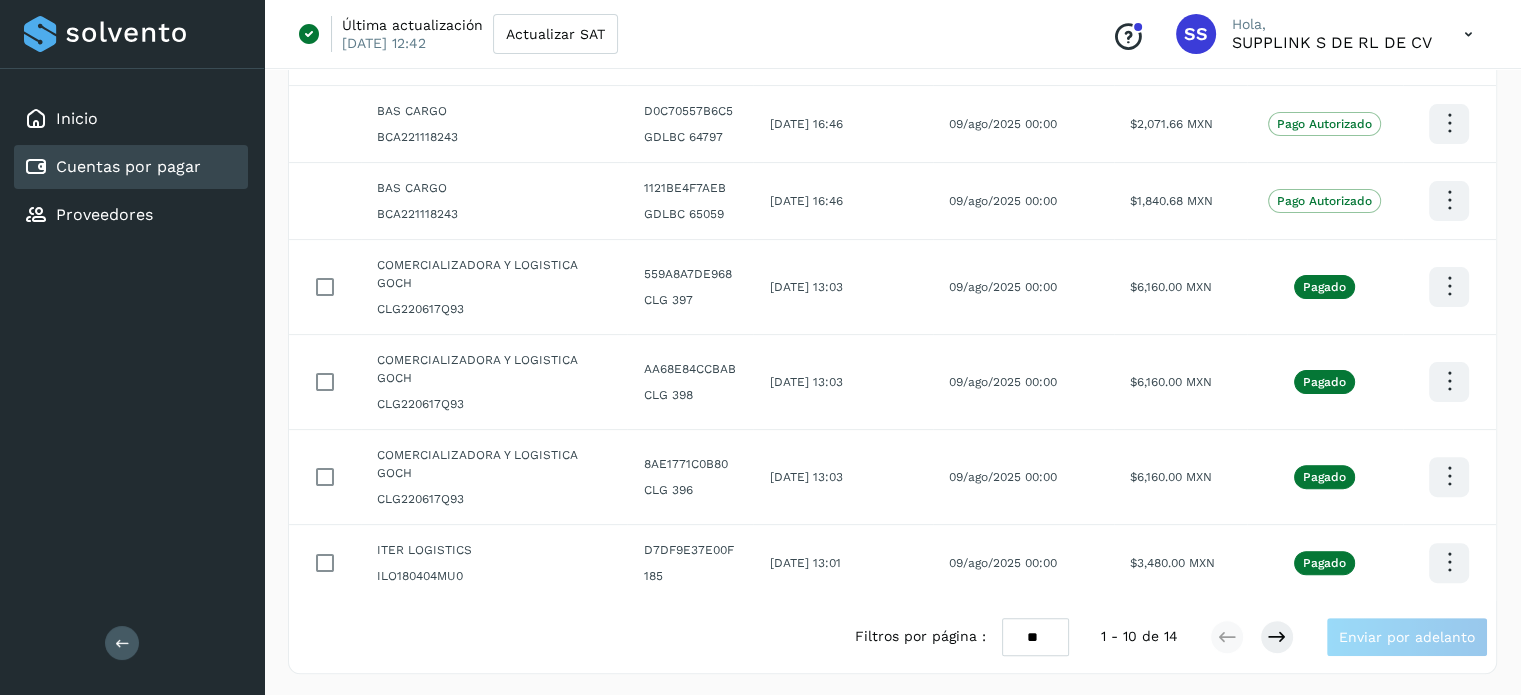 click on "** ** **" at bounding box center (1035, 637) 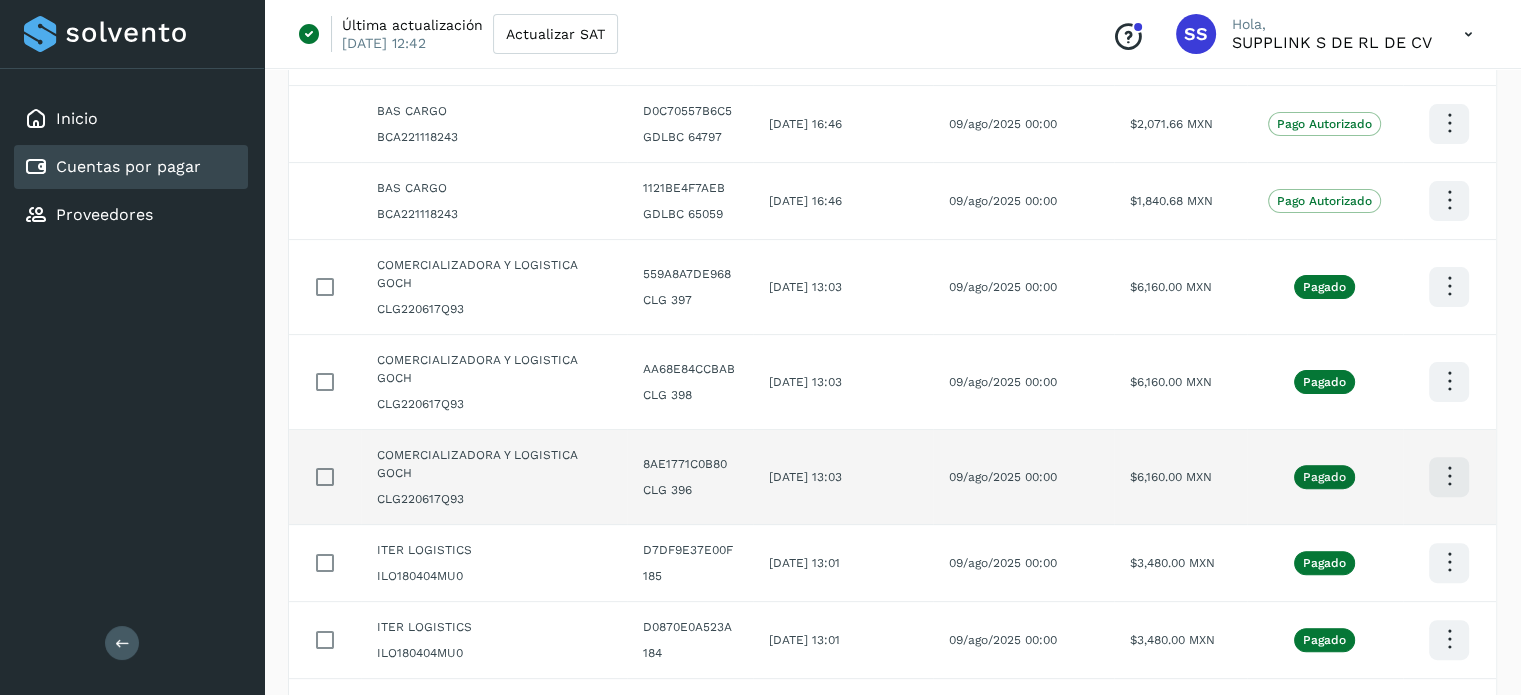 scroll, scrollTop: 807, scrollLeft: 0, axis: vertical 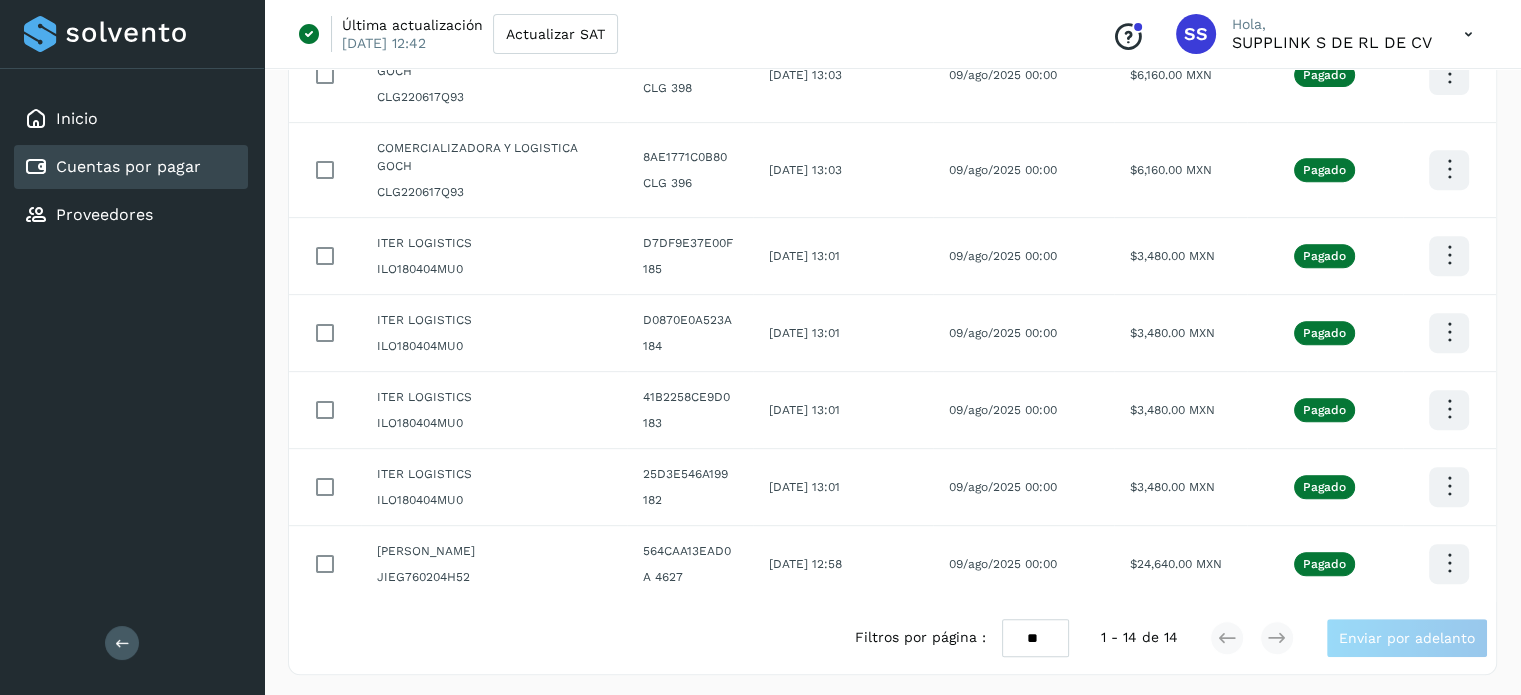 click on "** ** **" at bounding box center (1035, 638) 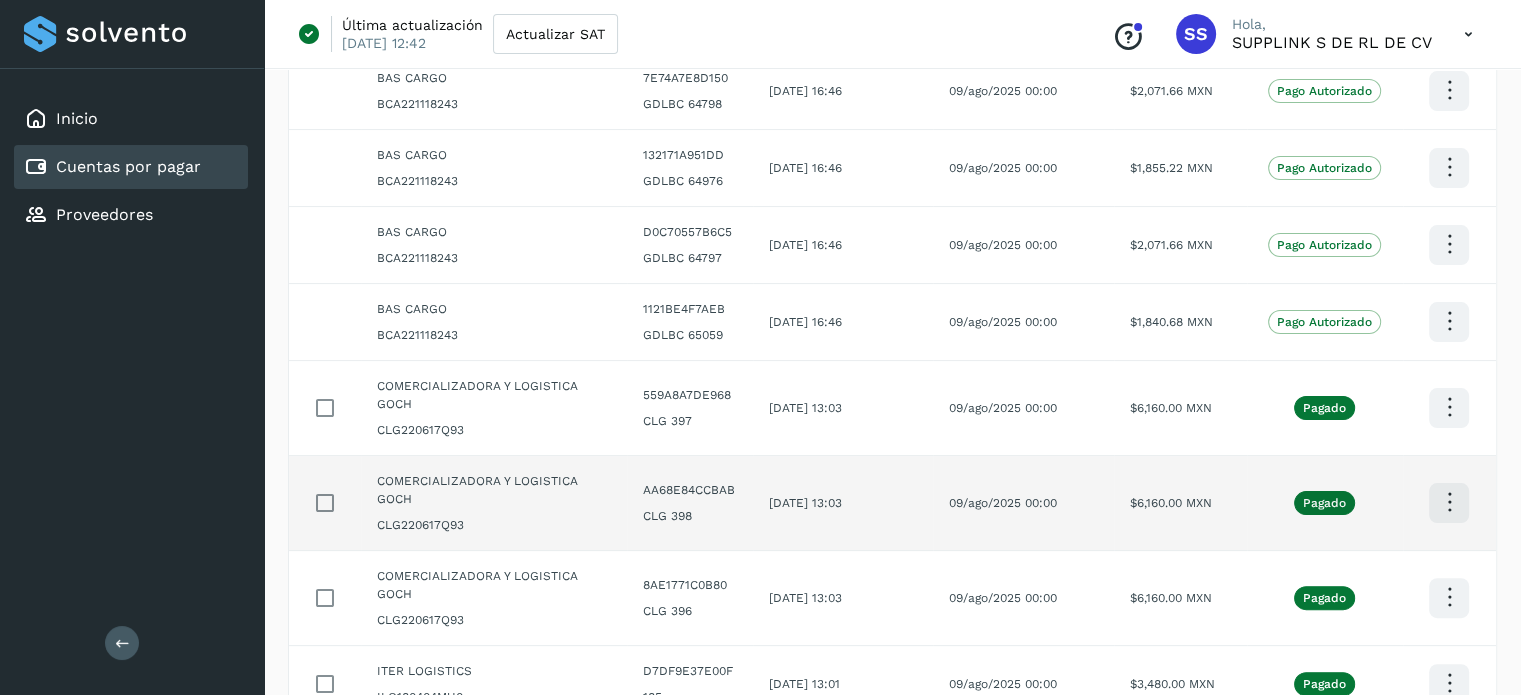 scroll, scrollTop: 807, scrollLeft: 0, axis: vertical 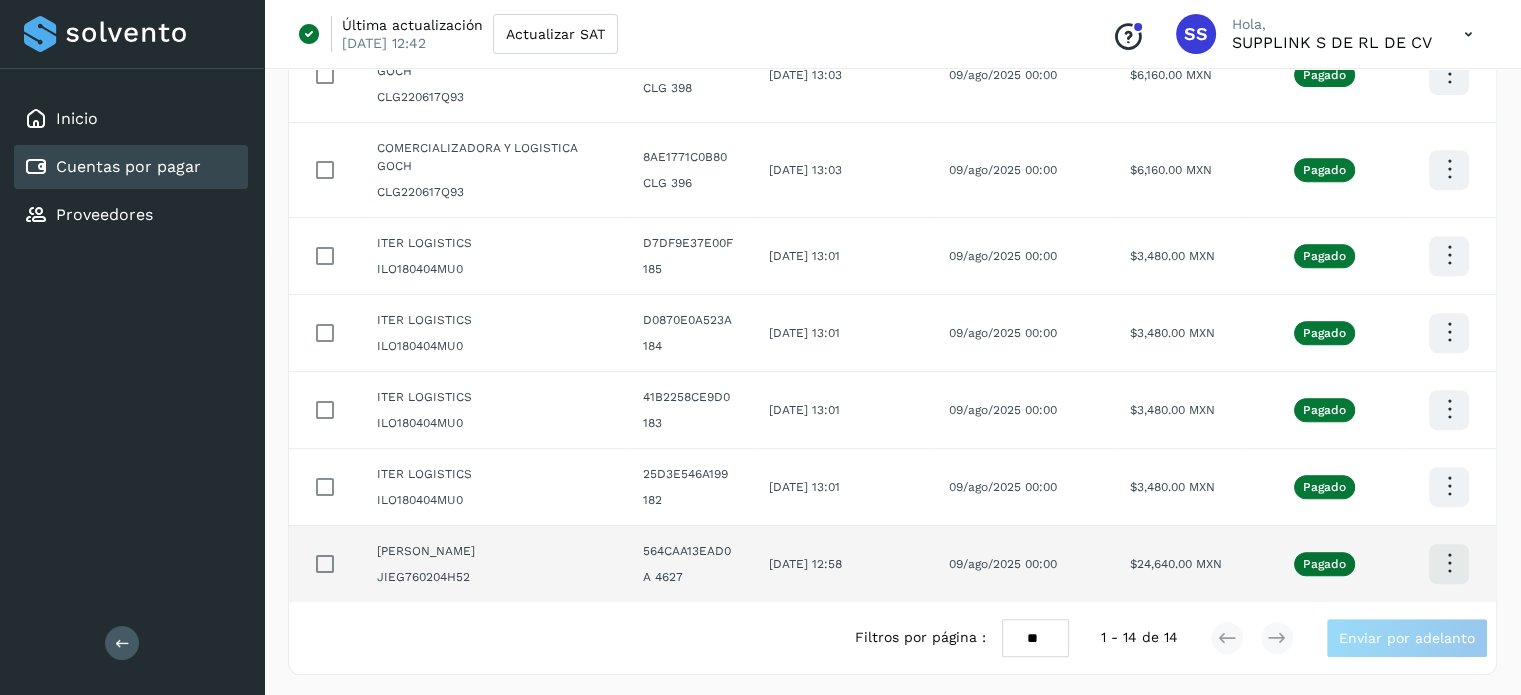 click at bounding box center [1449, -492] 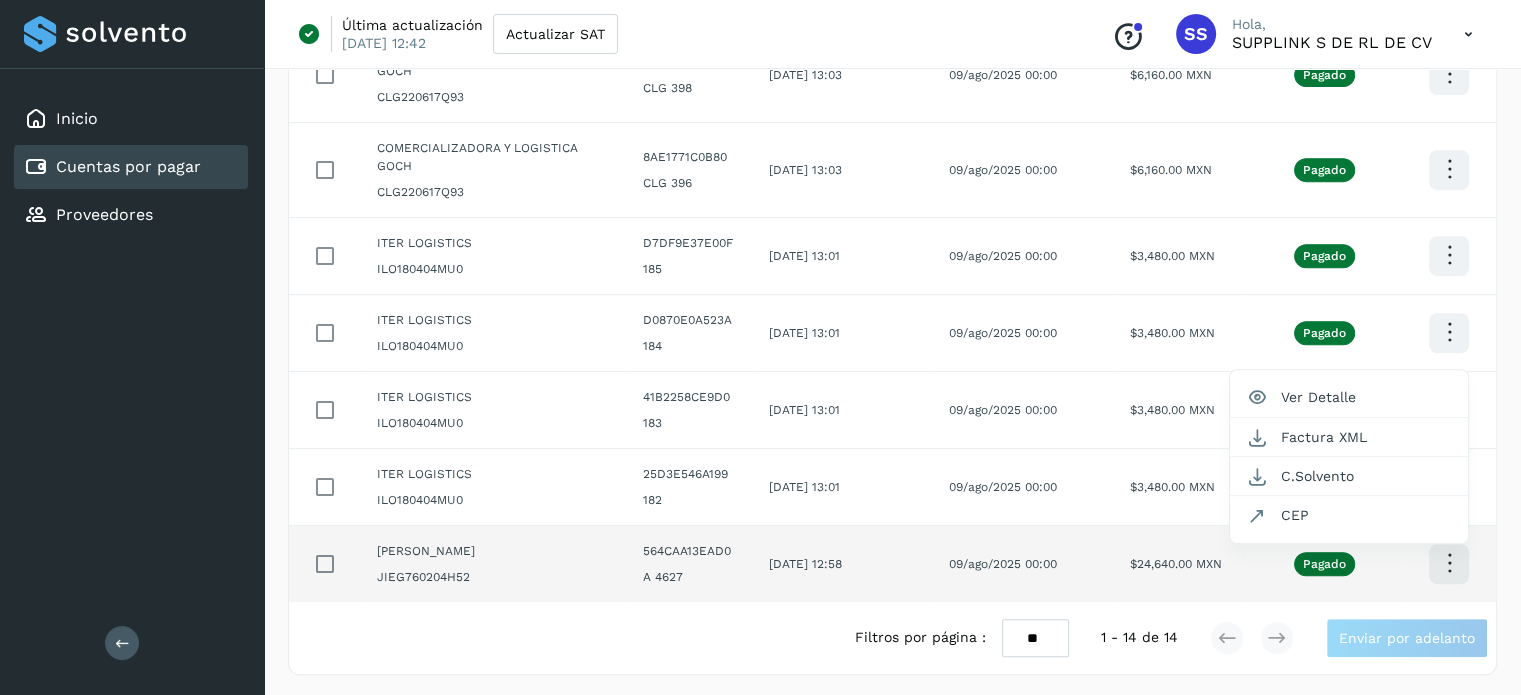 scroll, scrollTop: 0, scrollLeft: 0, axis: both 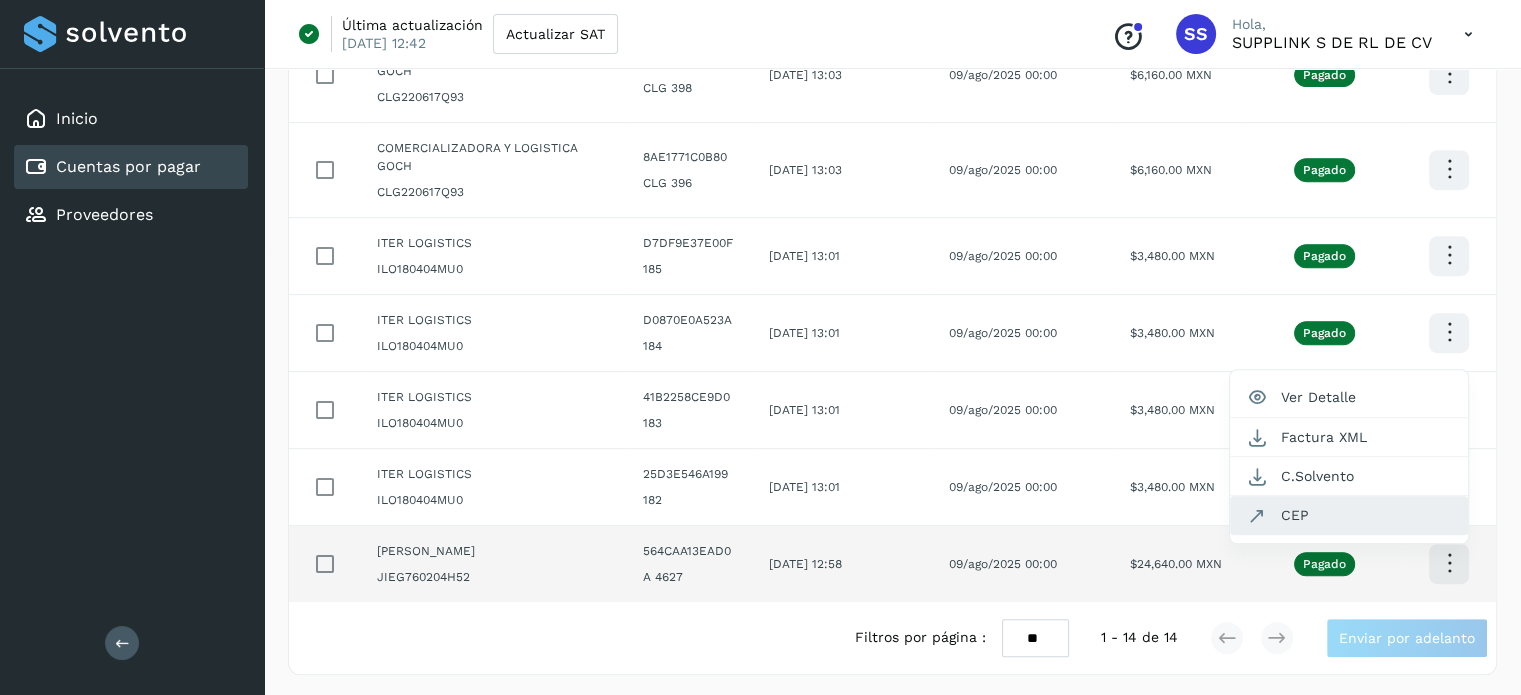 click on "CEP" 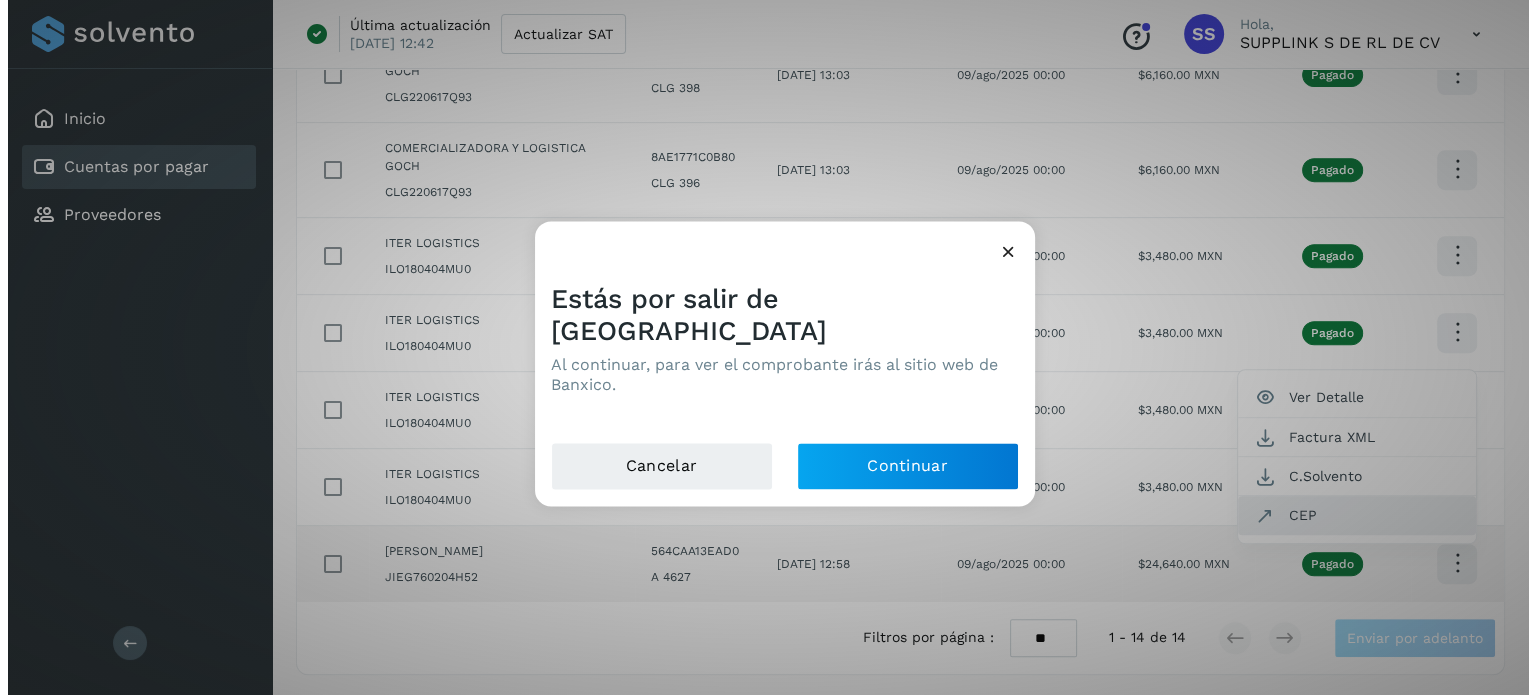 scroll, scrollTop: 752, scrollLeft: 0, axis: vertical 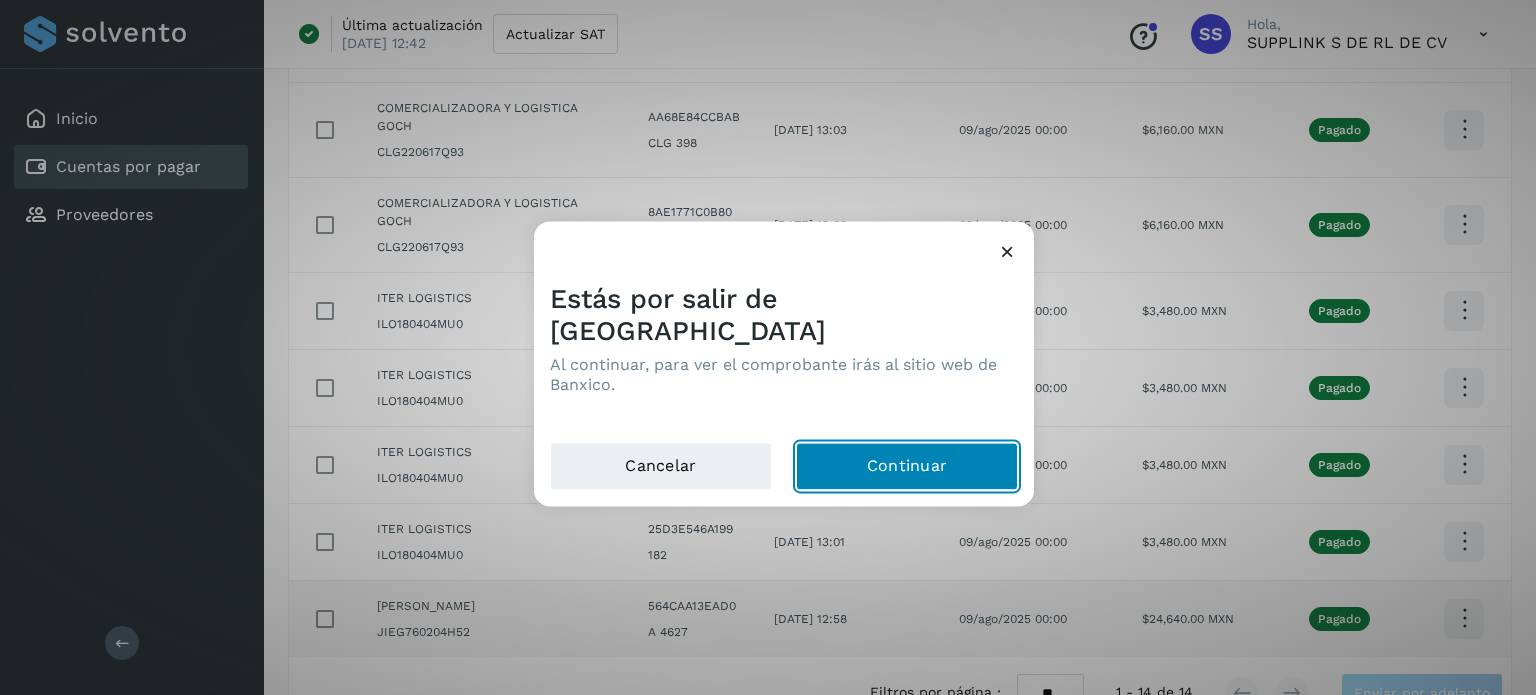 click on "Continuar" 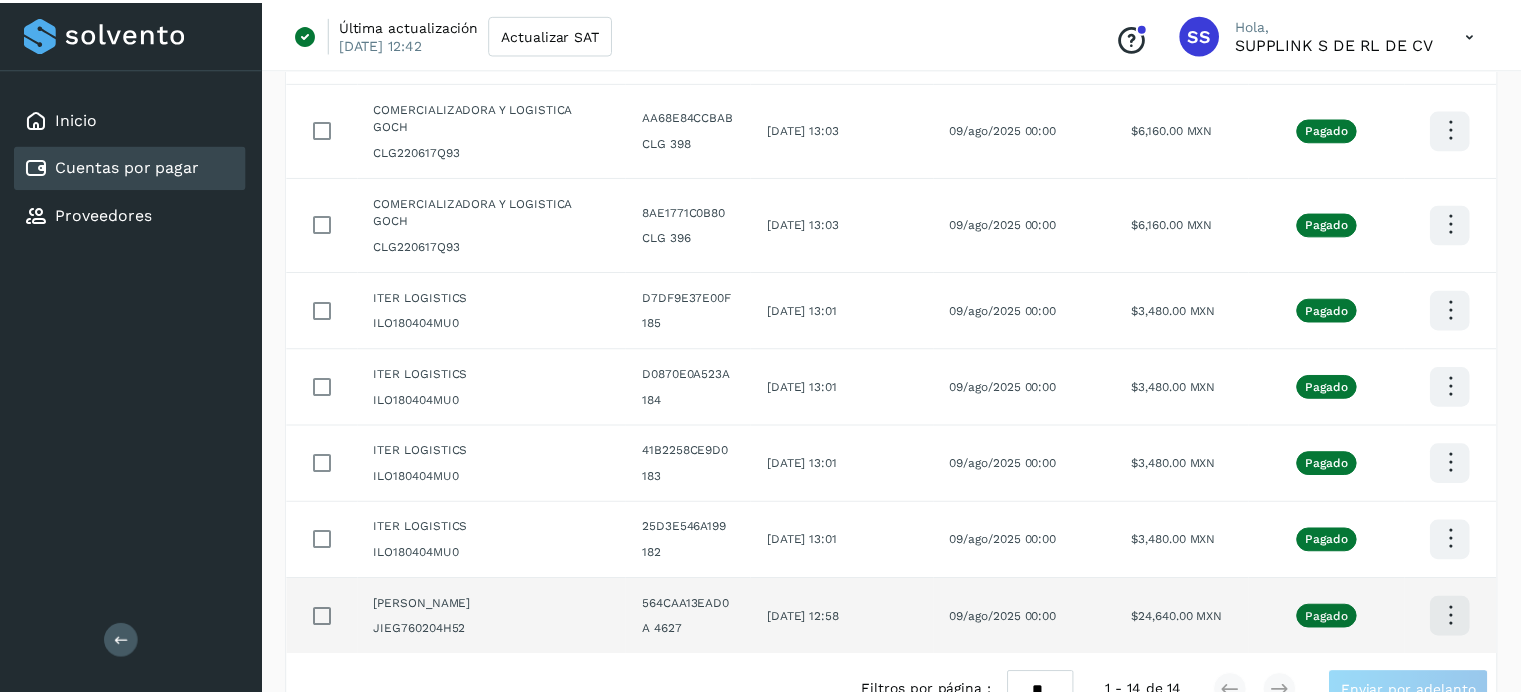 scroll, scrollTop: 761, scrollLeft: 0, axis: vertical 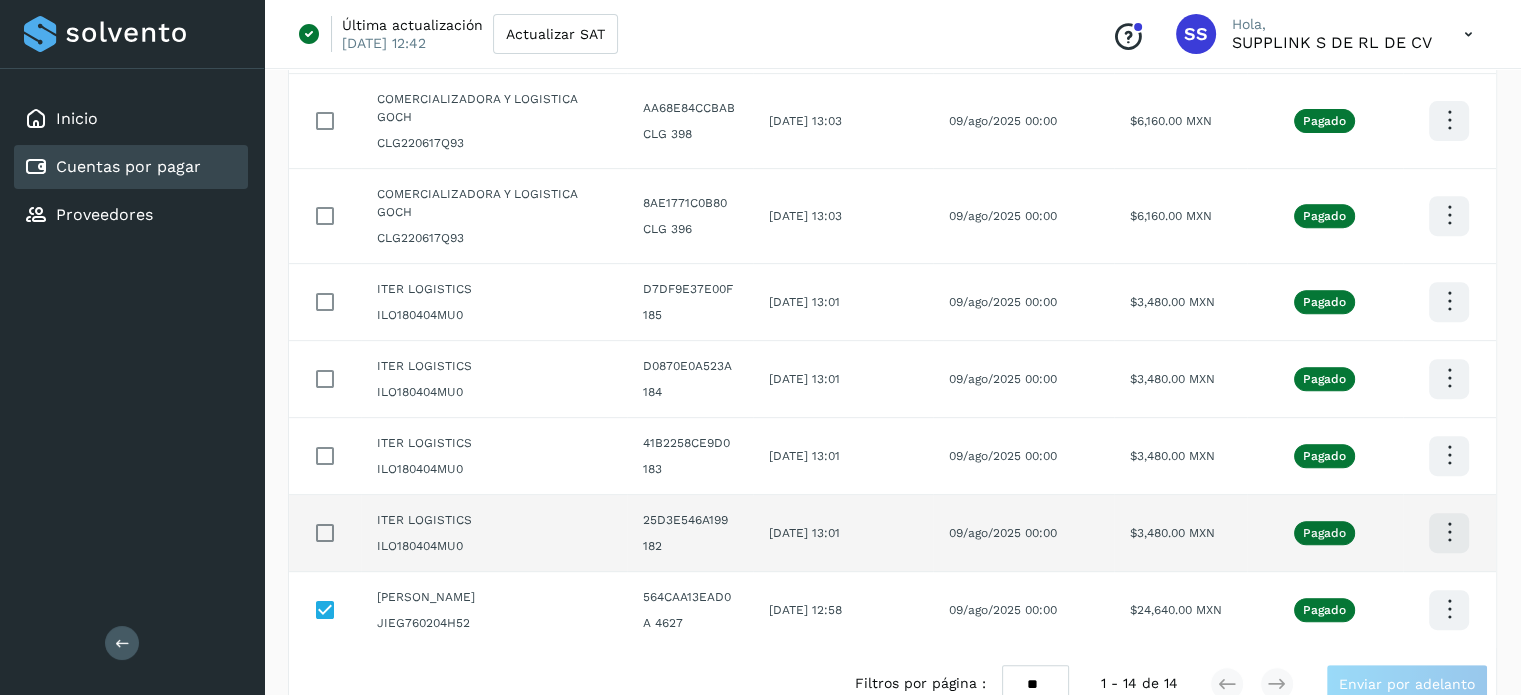 click at bounding box center (1449, -446) 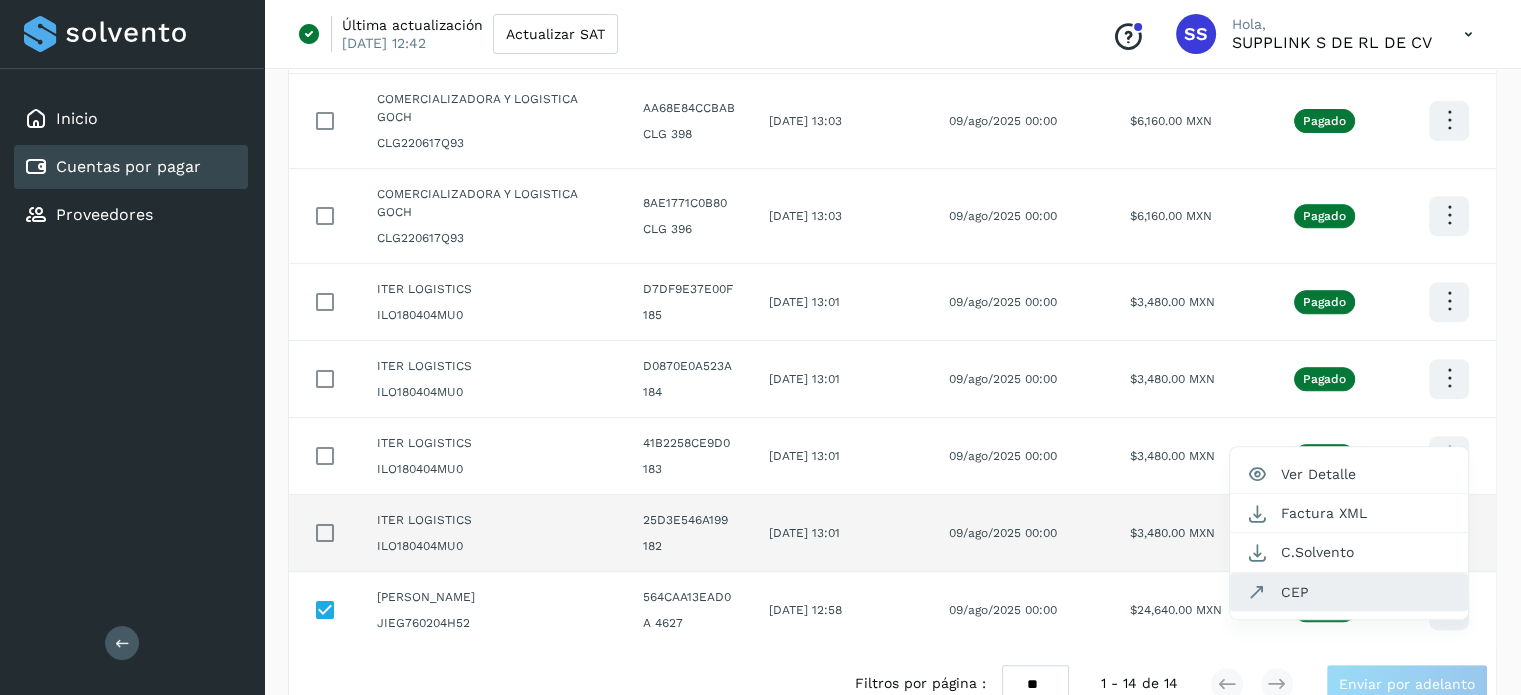 click on "CEP" 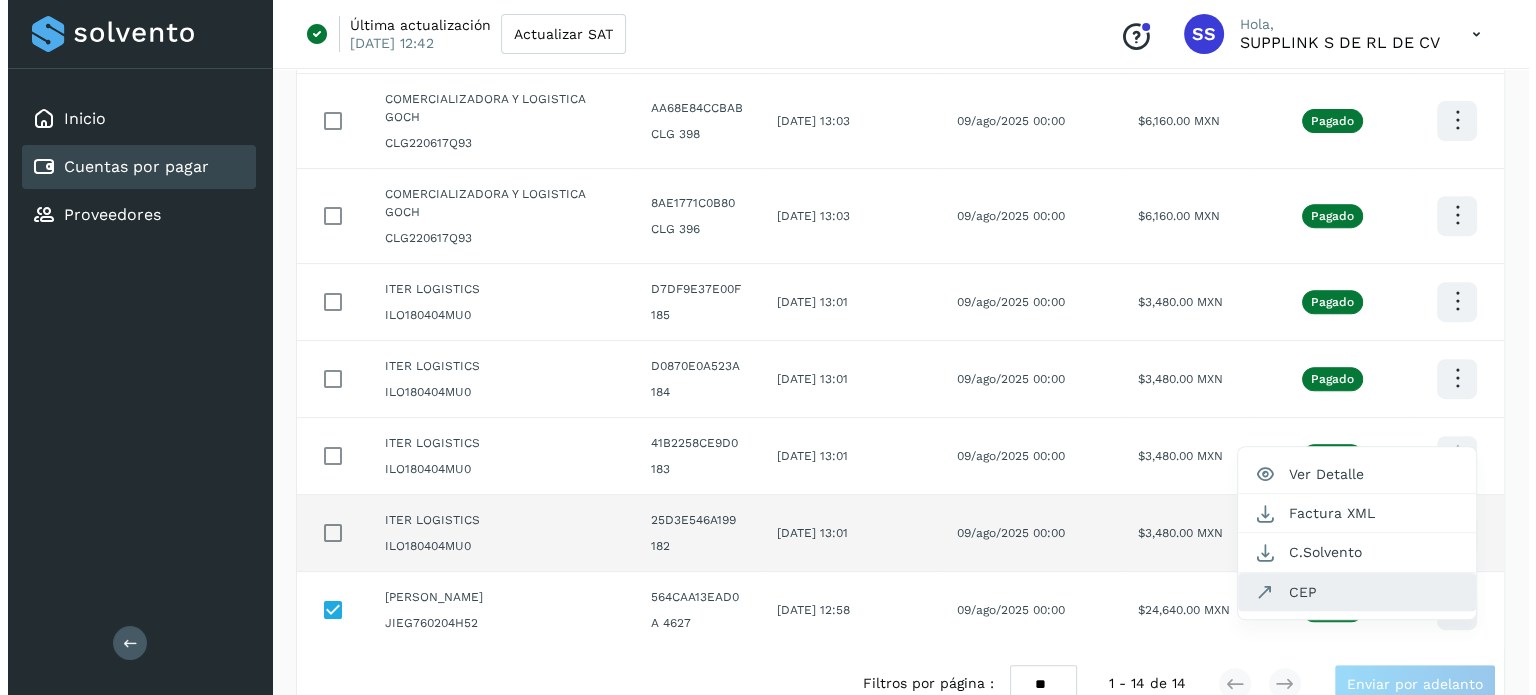 scroll, scrollTop: 752, scrollLeft: 0, axis: vertical 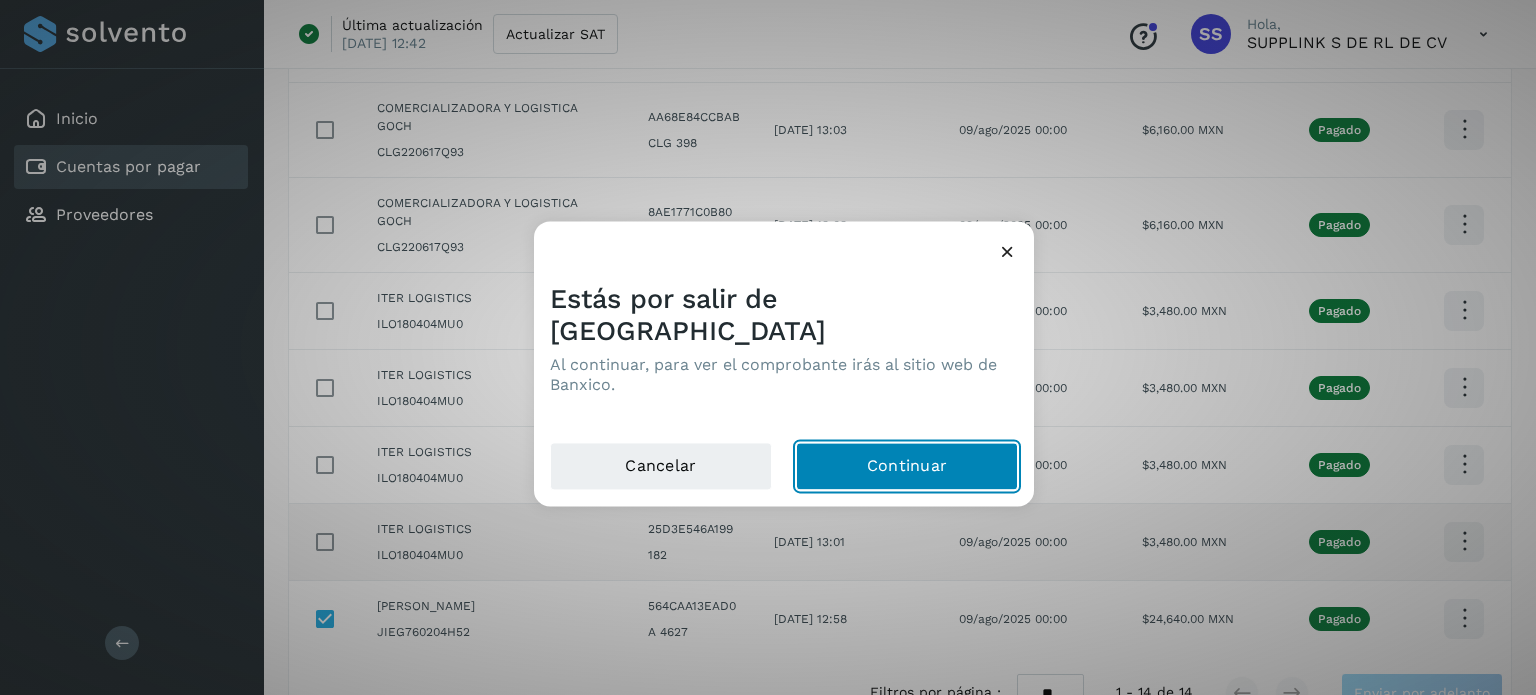 click on "Continuar" 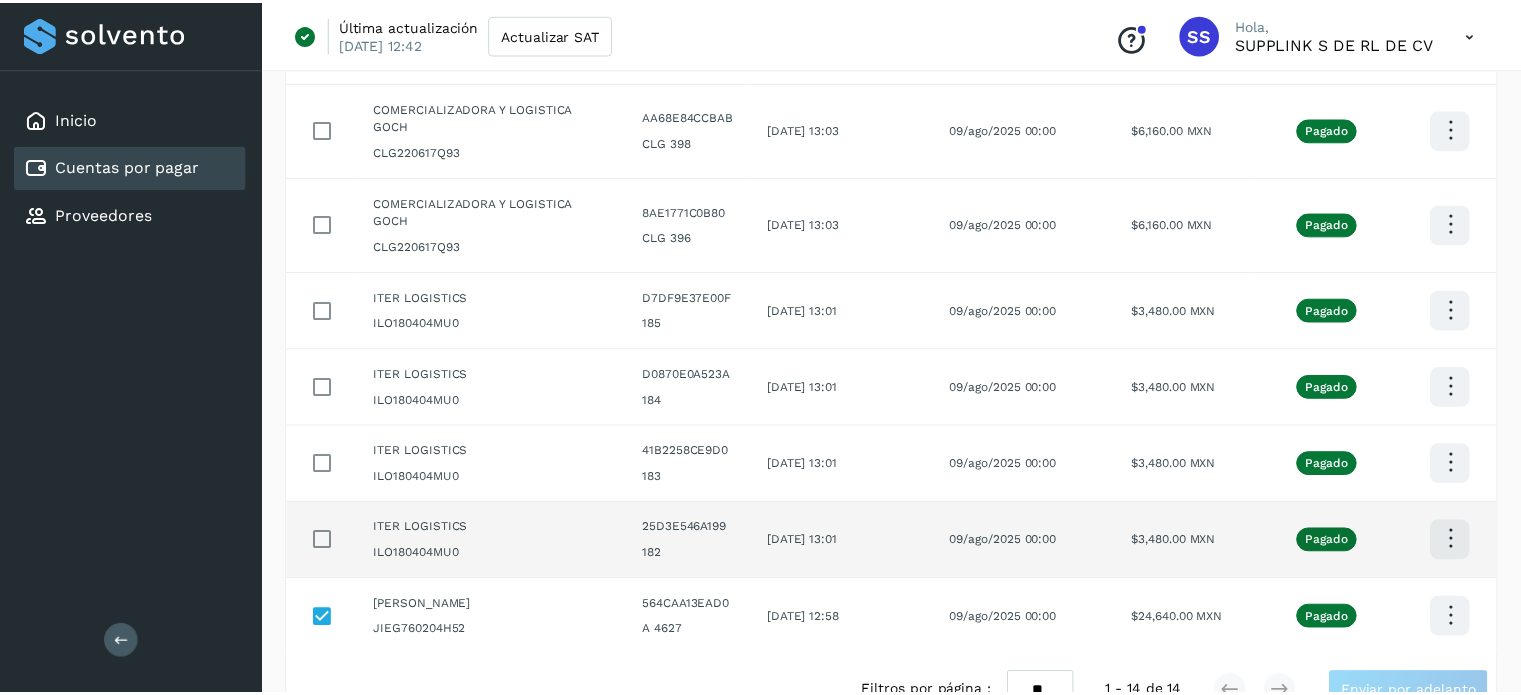scroll, scrollTop: 761, scrollLeft: 0, axis: vertical 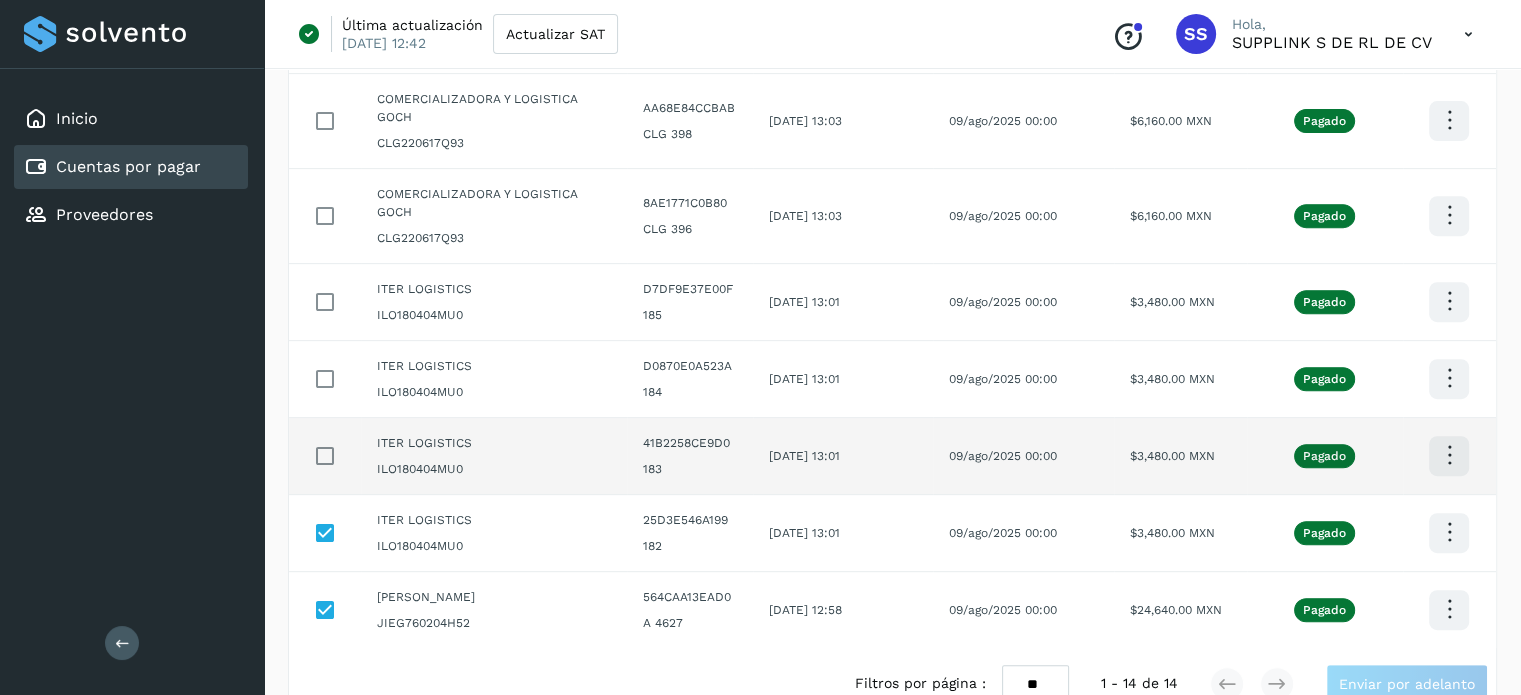 click at bounding box center [1449, -446] 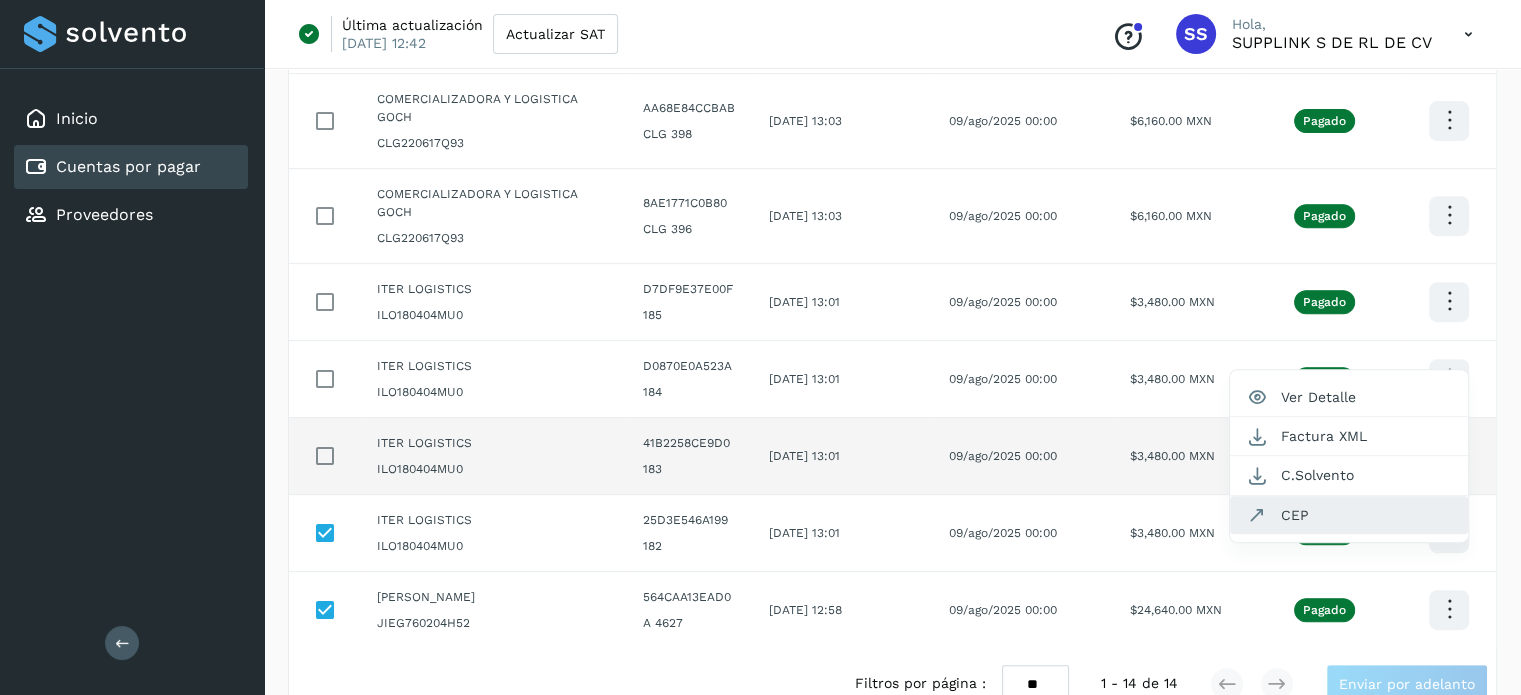 click on "CEP" 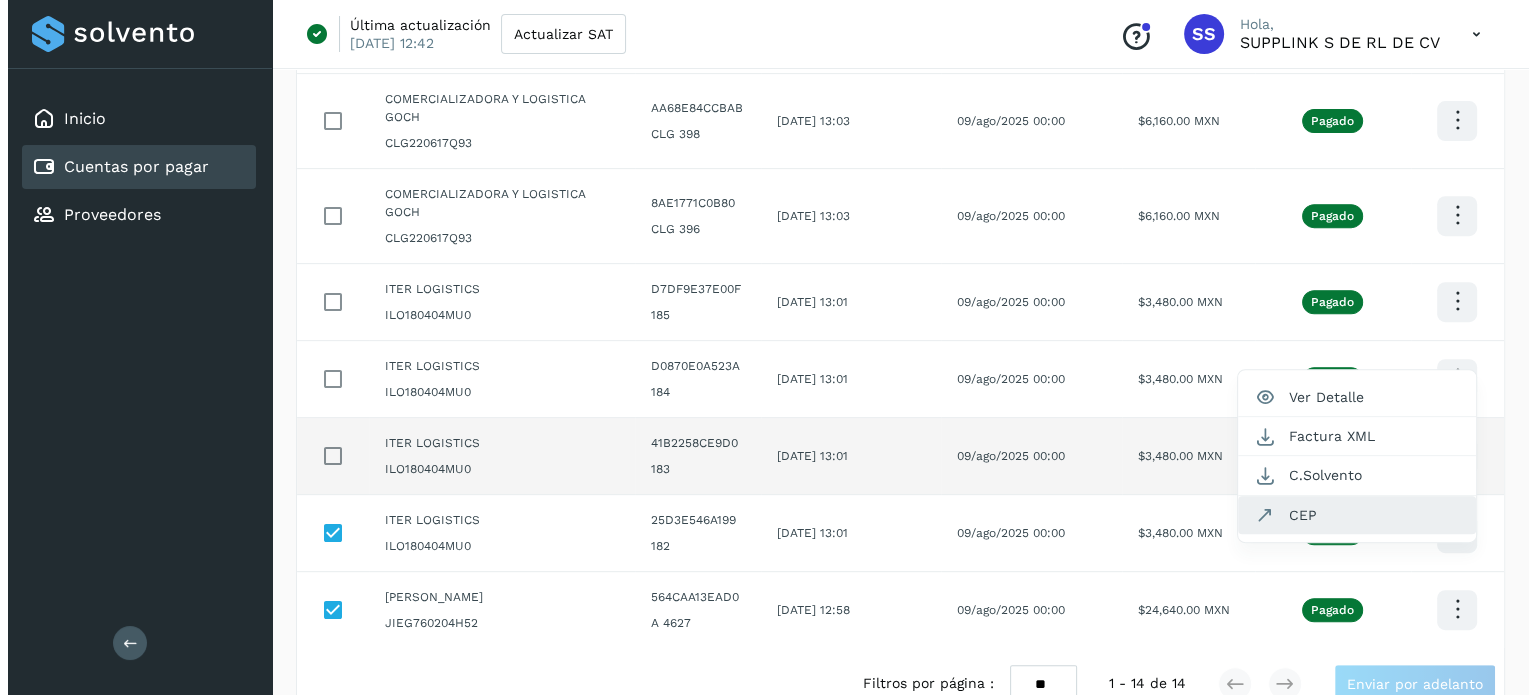 scroll, scrollTop: 752, scrollLeft: 0, axis: vertical 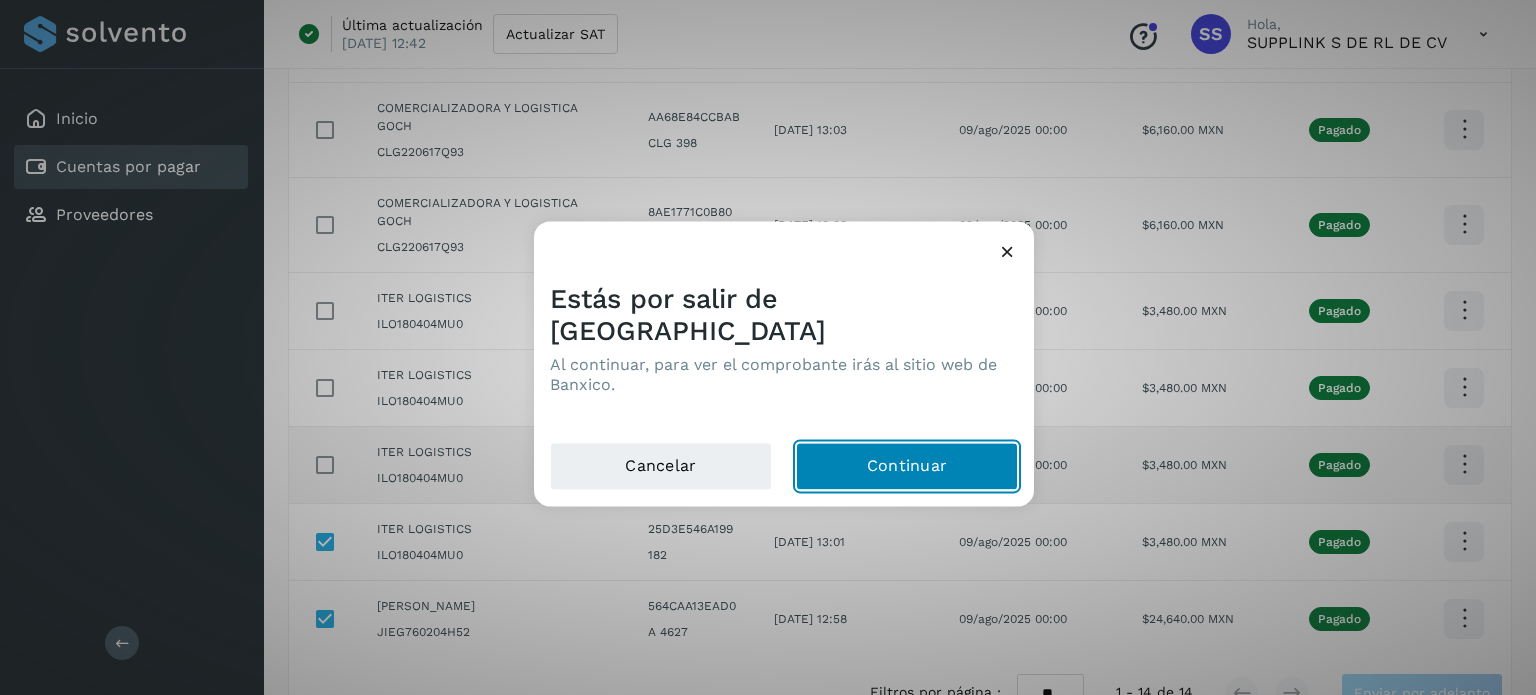 click on "Continuar" 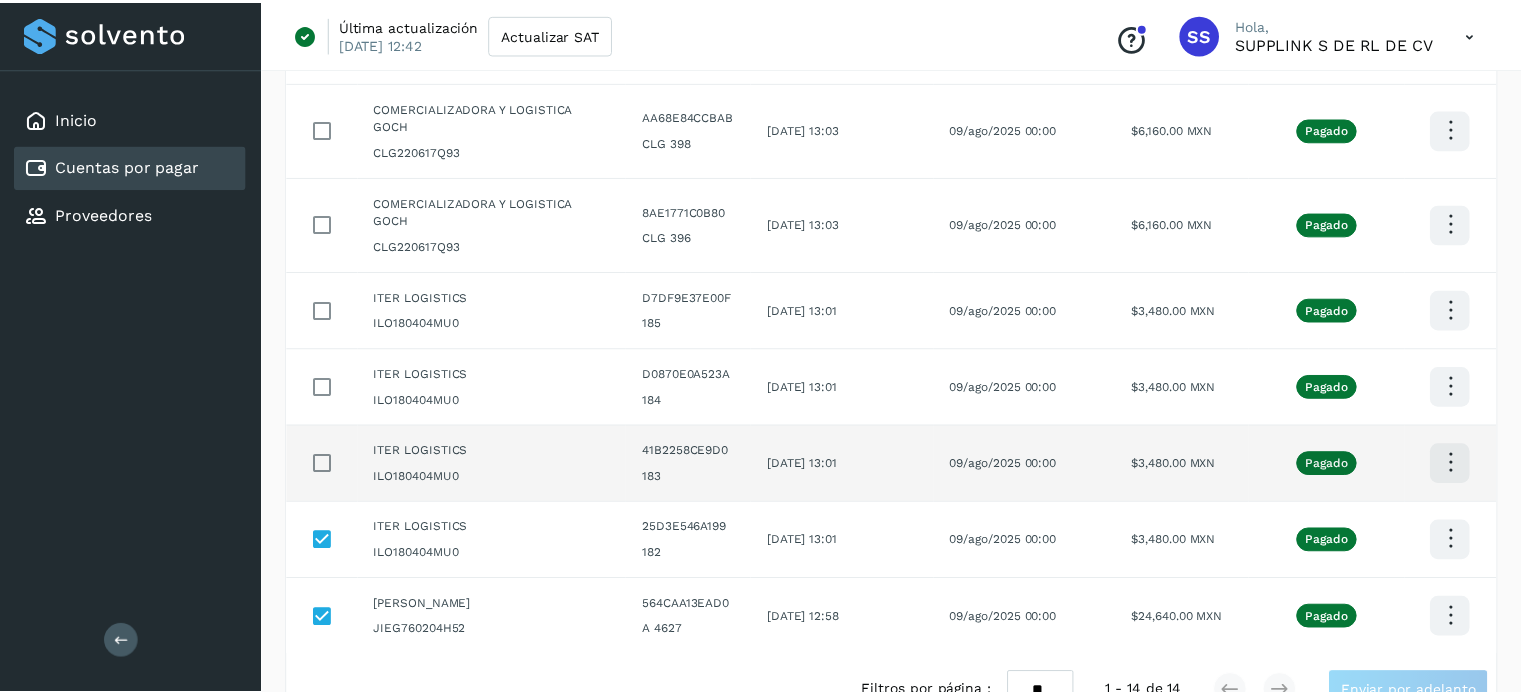 scroll, scrollTop: 761, scrollLeft: 0, axis: vertical 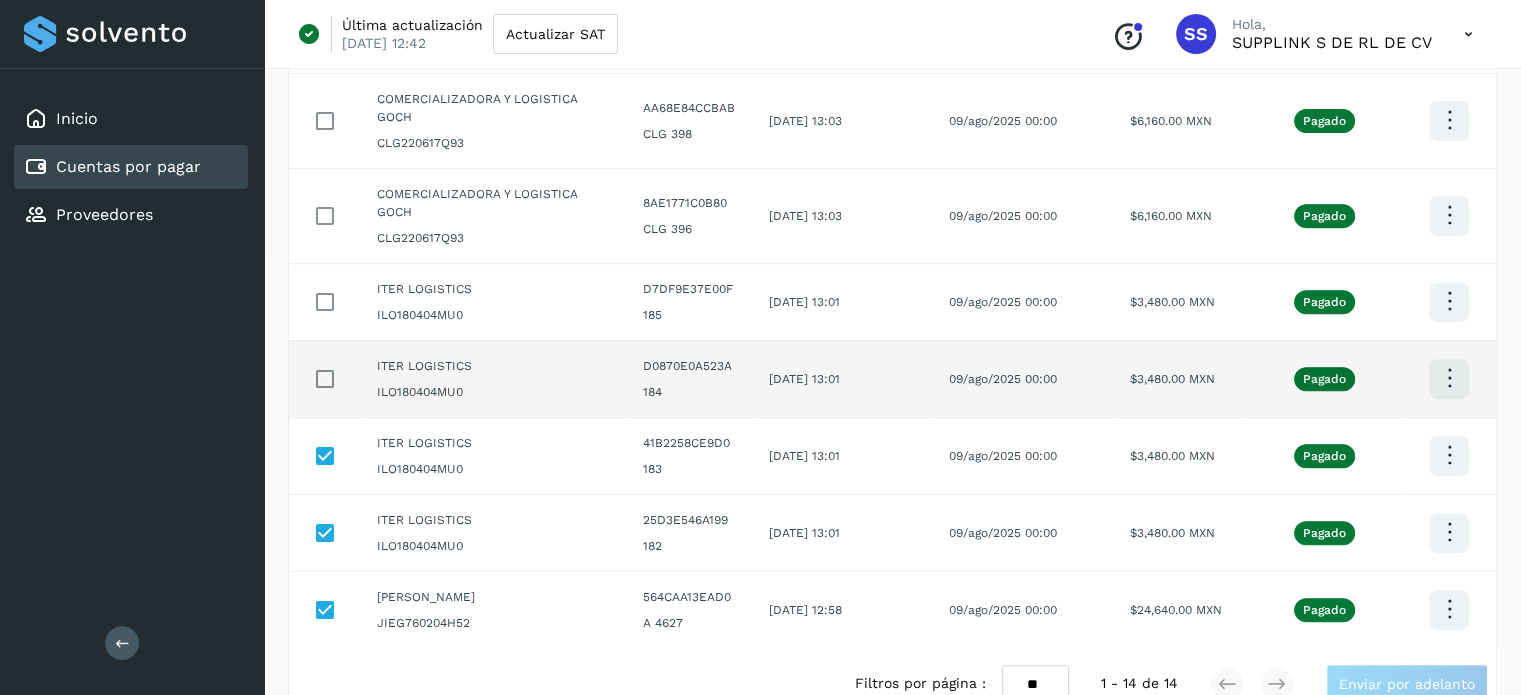 click at bounding box center [1449, -446] 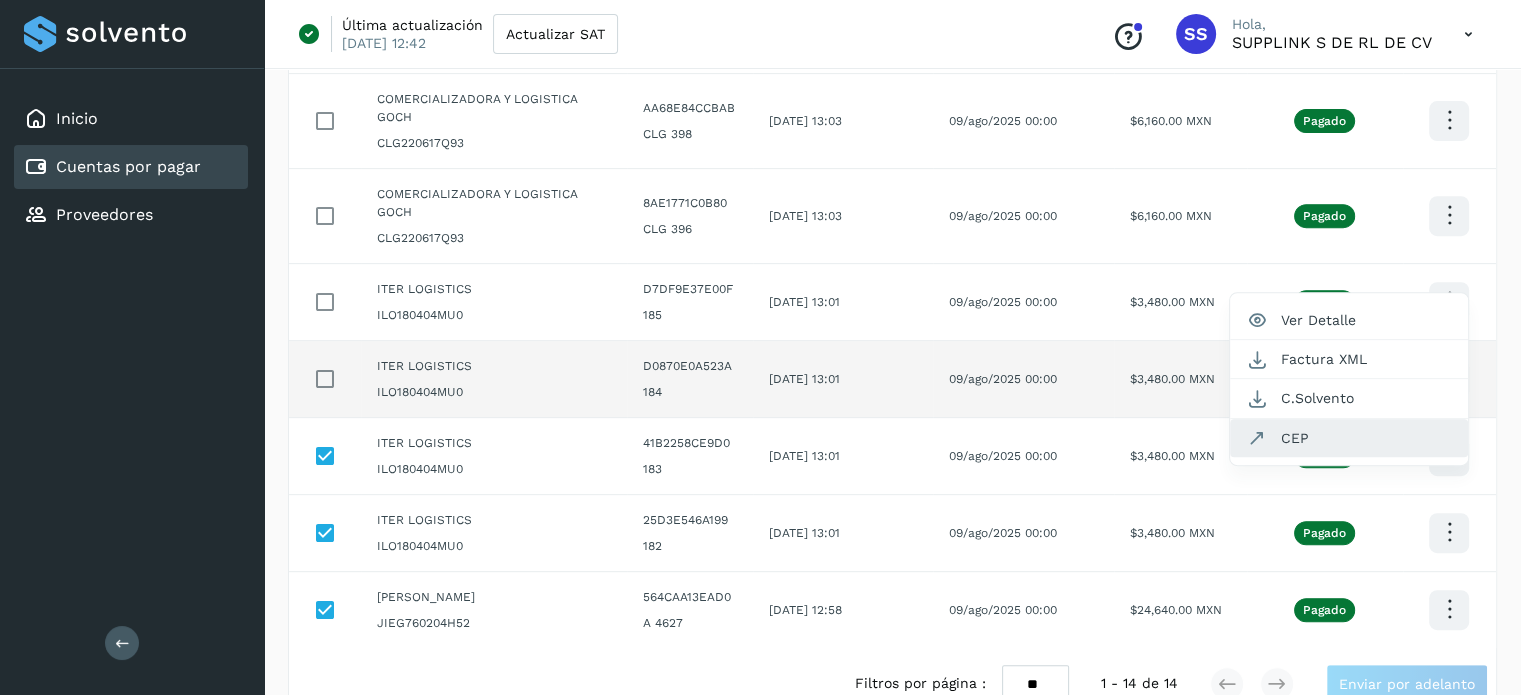click on "CEP" 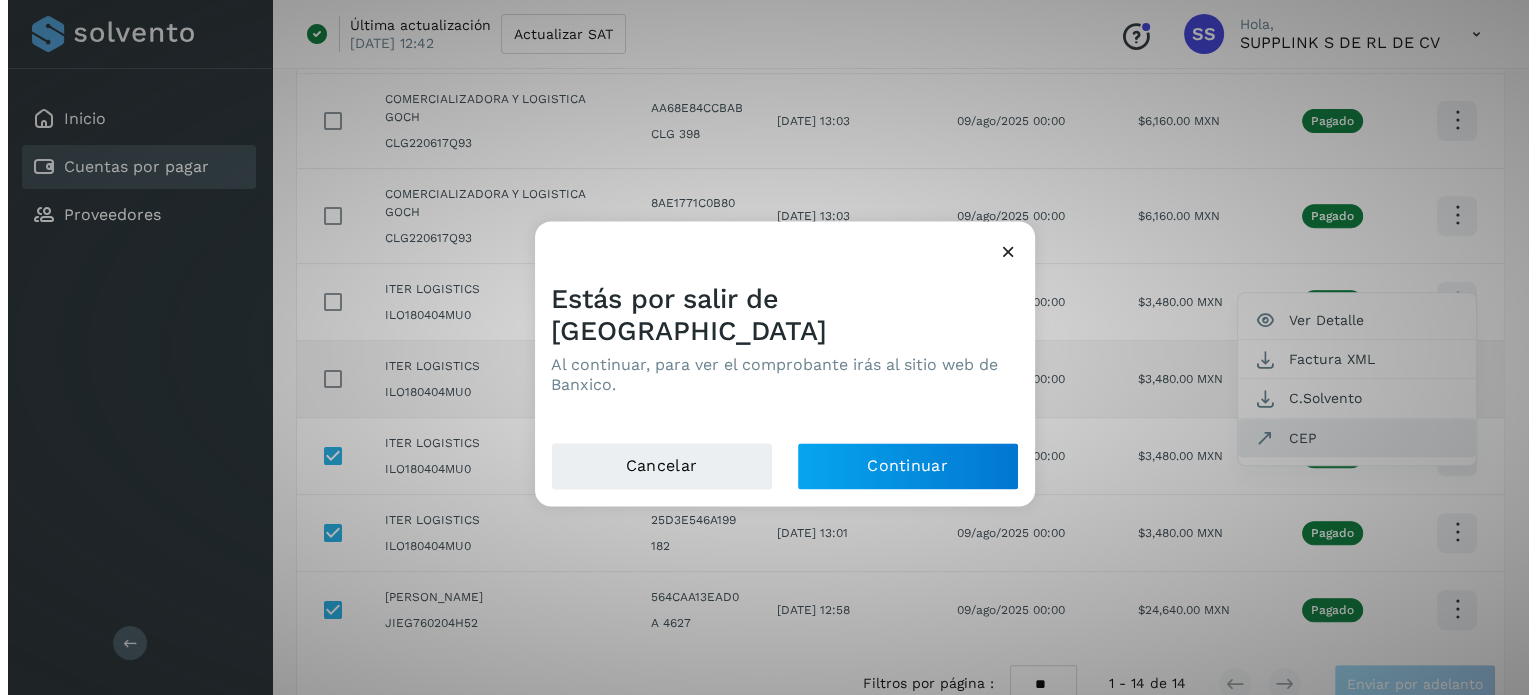 scroll, scrollTop: 752, scrollLeft: 0, axis: vertical 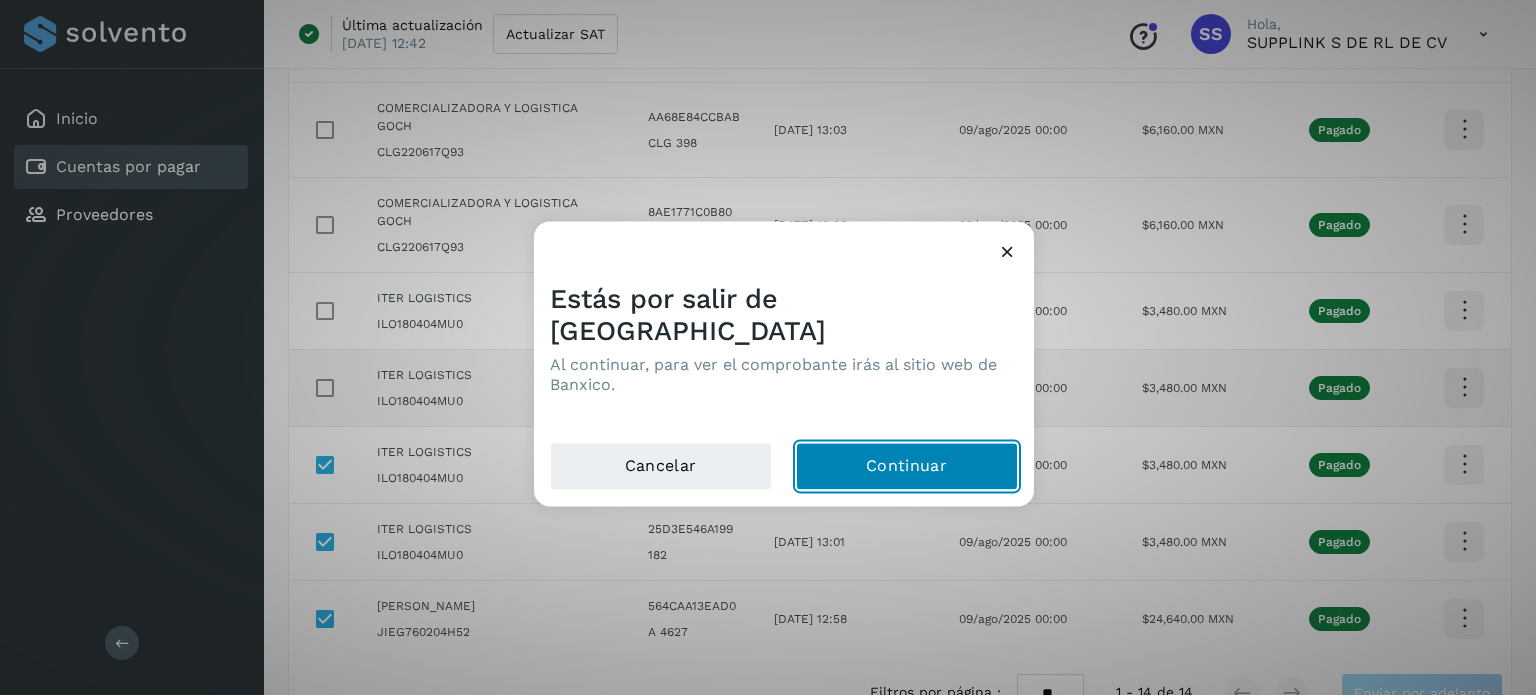 click on "Continuar" 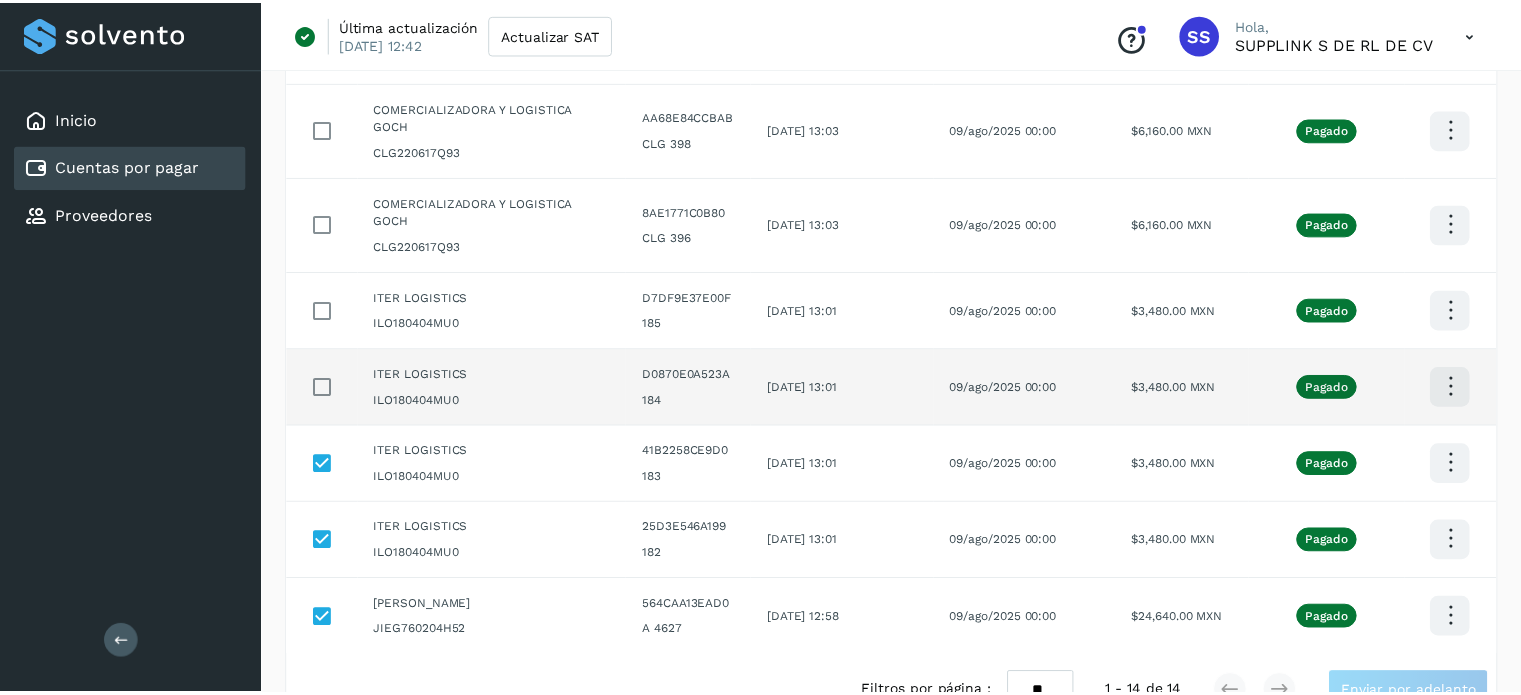 scroll, scrollTop: 761, scrollLeft: 0, axis: vertical 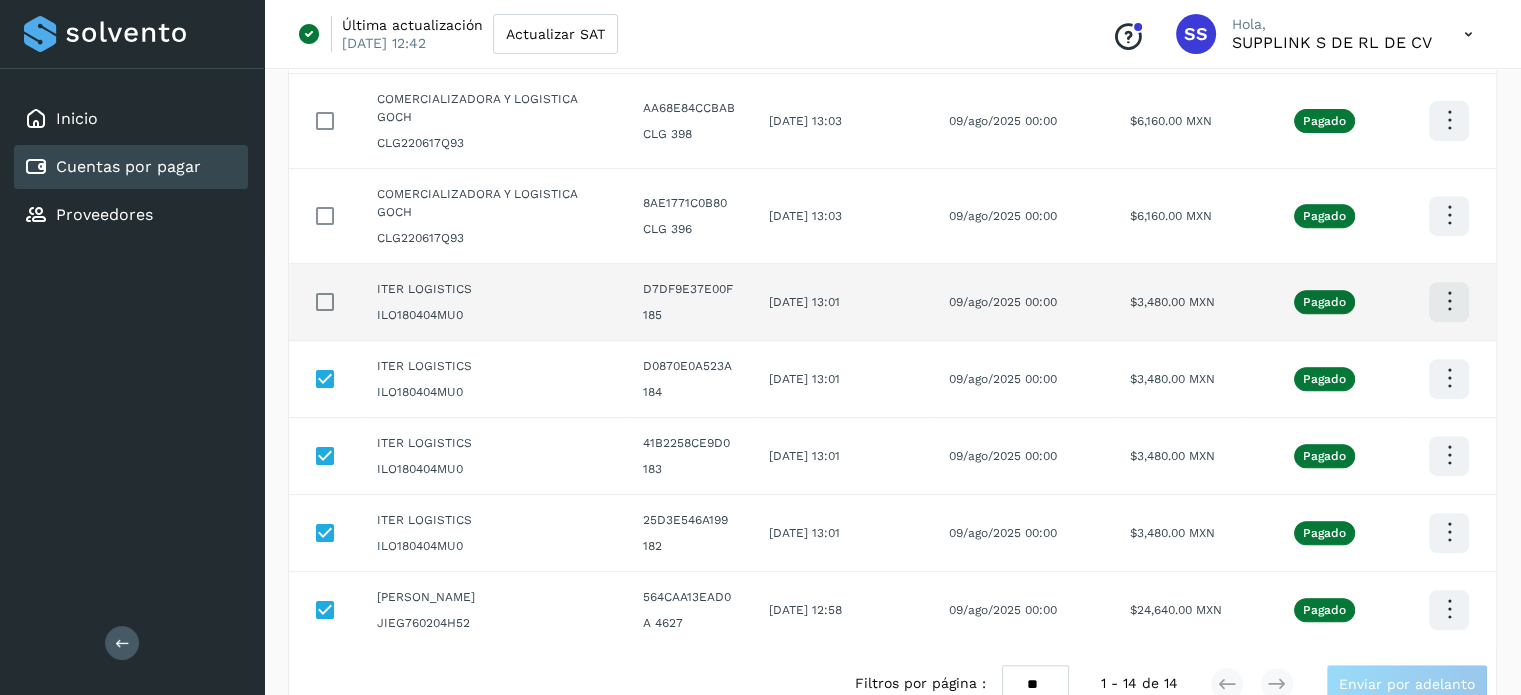 click at bounding box center [1449, -446] 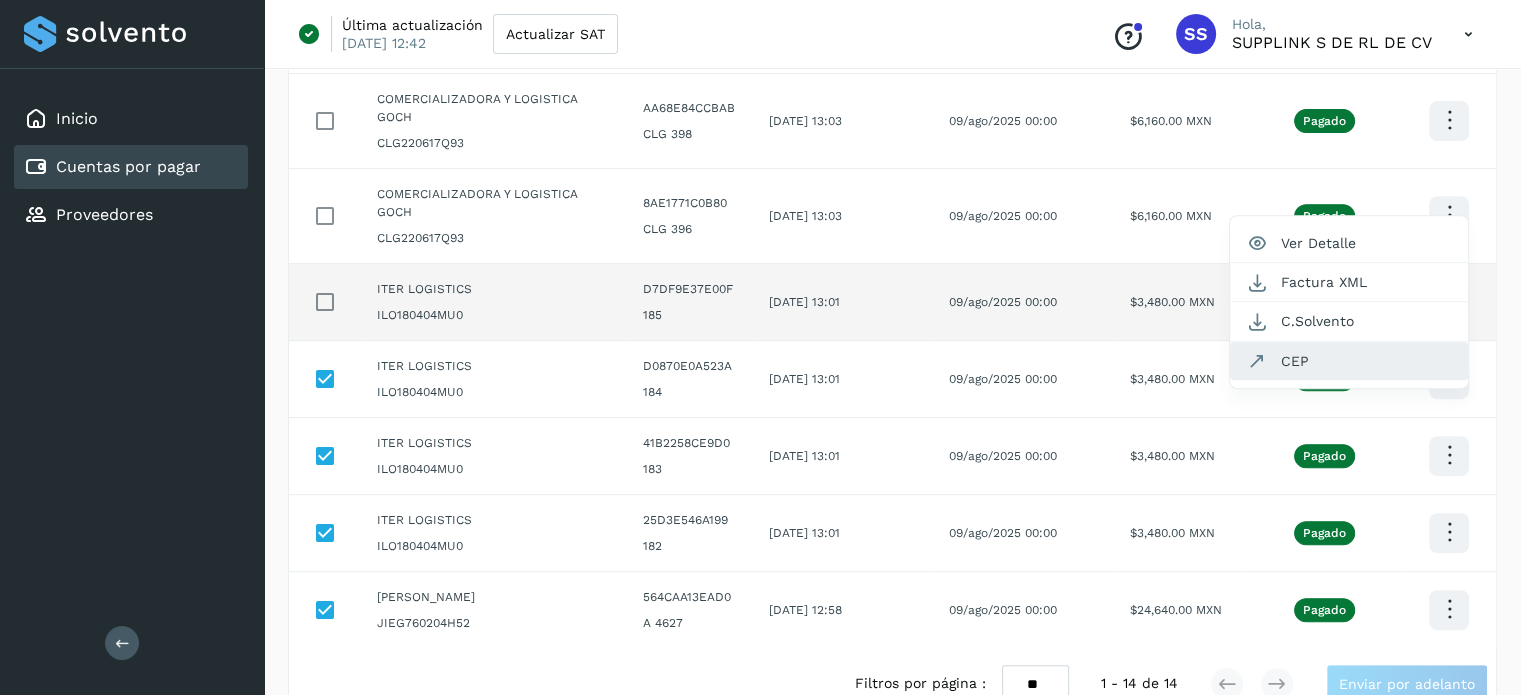 click on "CEP" 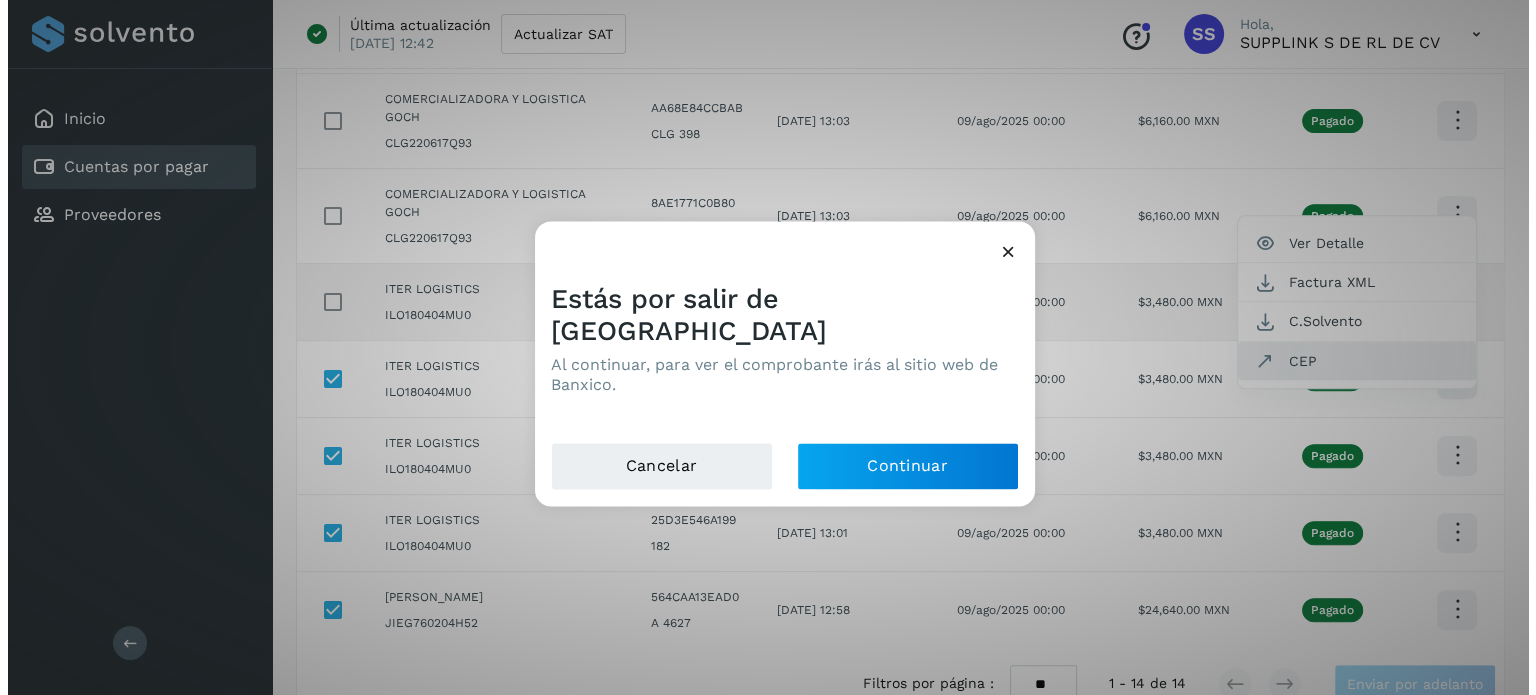 scroll, scrollTop: 752, scrollLeft: 0, axis: vertical 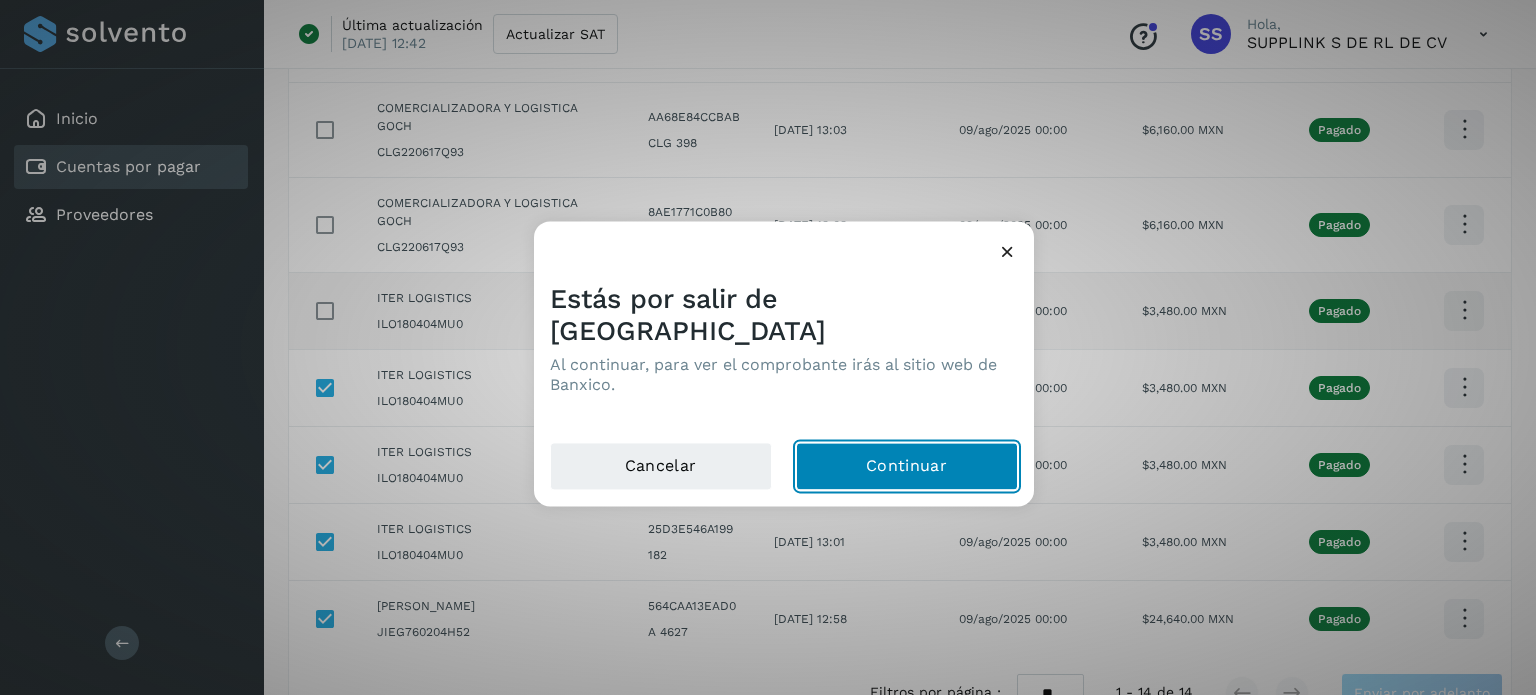 click on "Continuar" 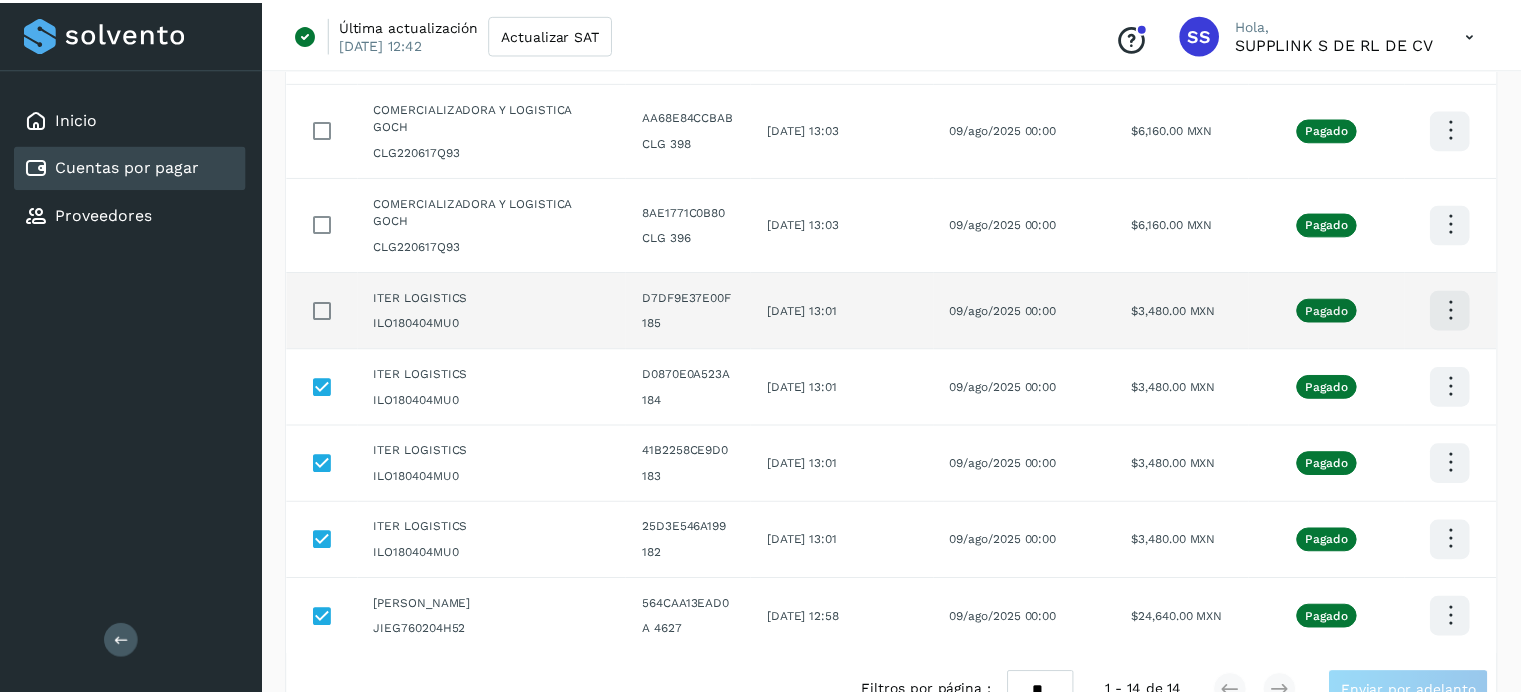 scroll, scrollTop: 761, scrollLeft: 0, axis: vertical 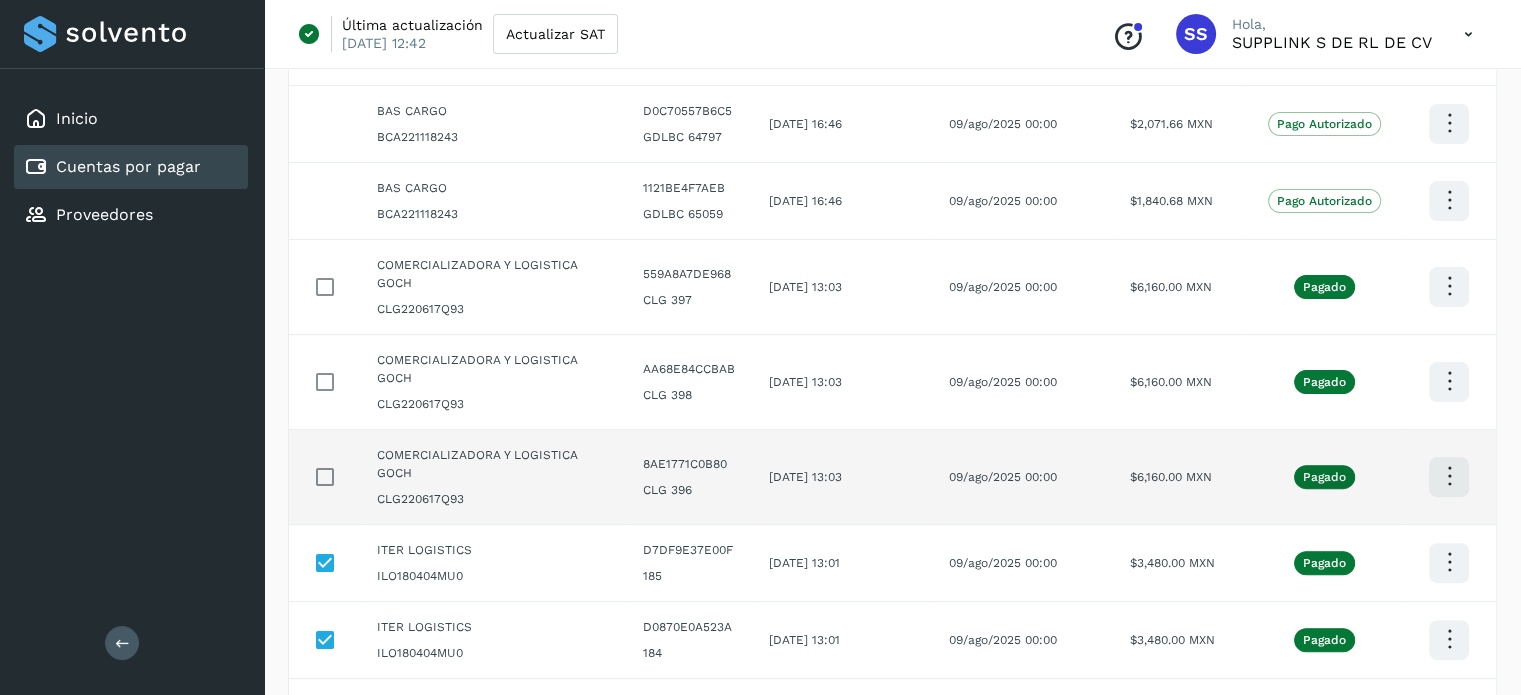 click at bounding box center [1449, -185] 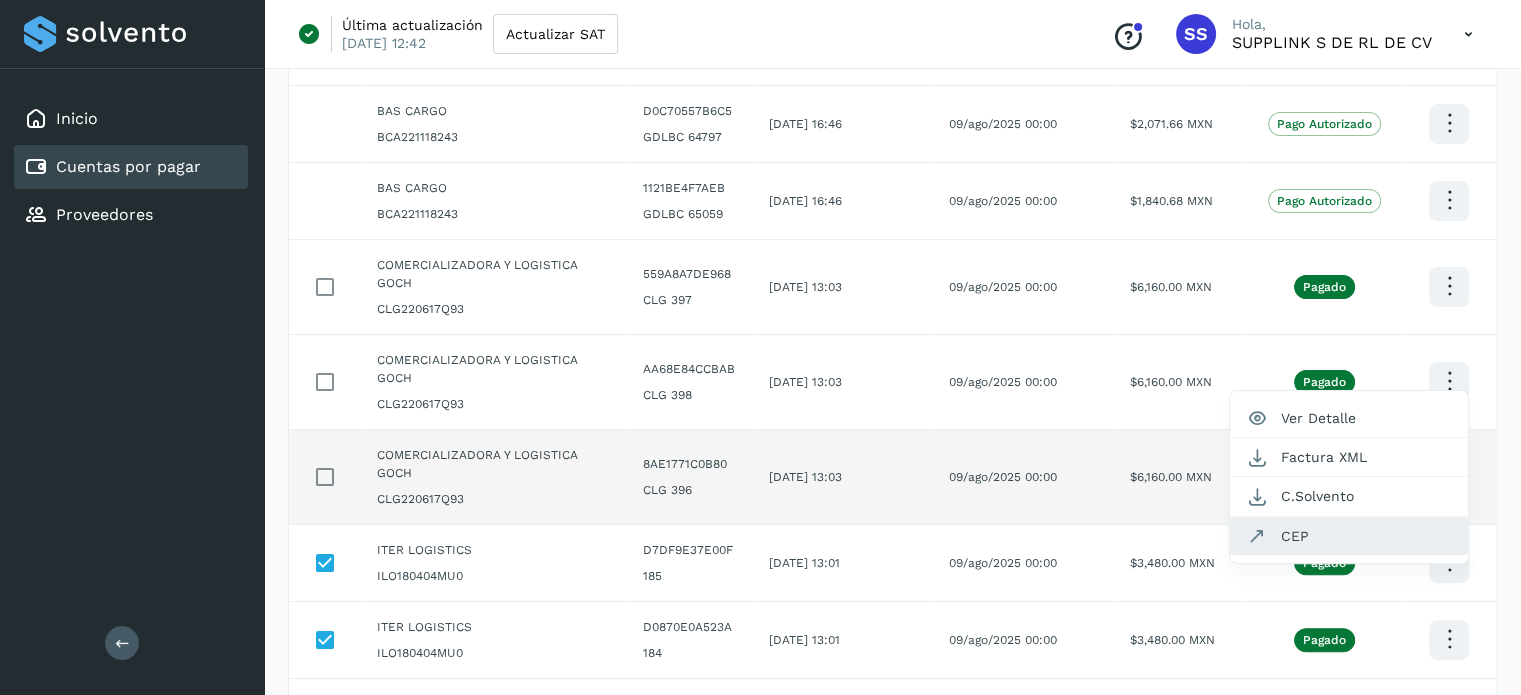 click on "CEP" 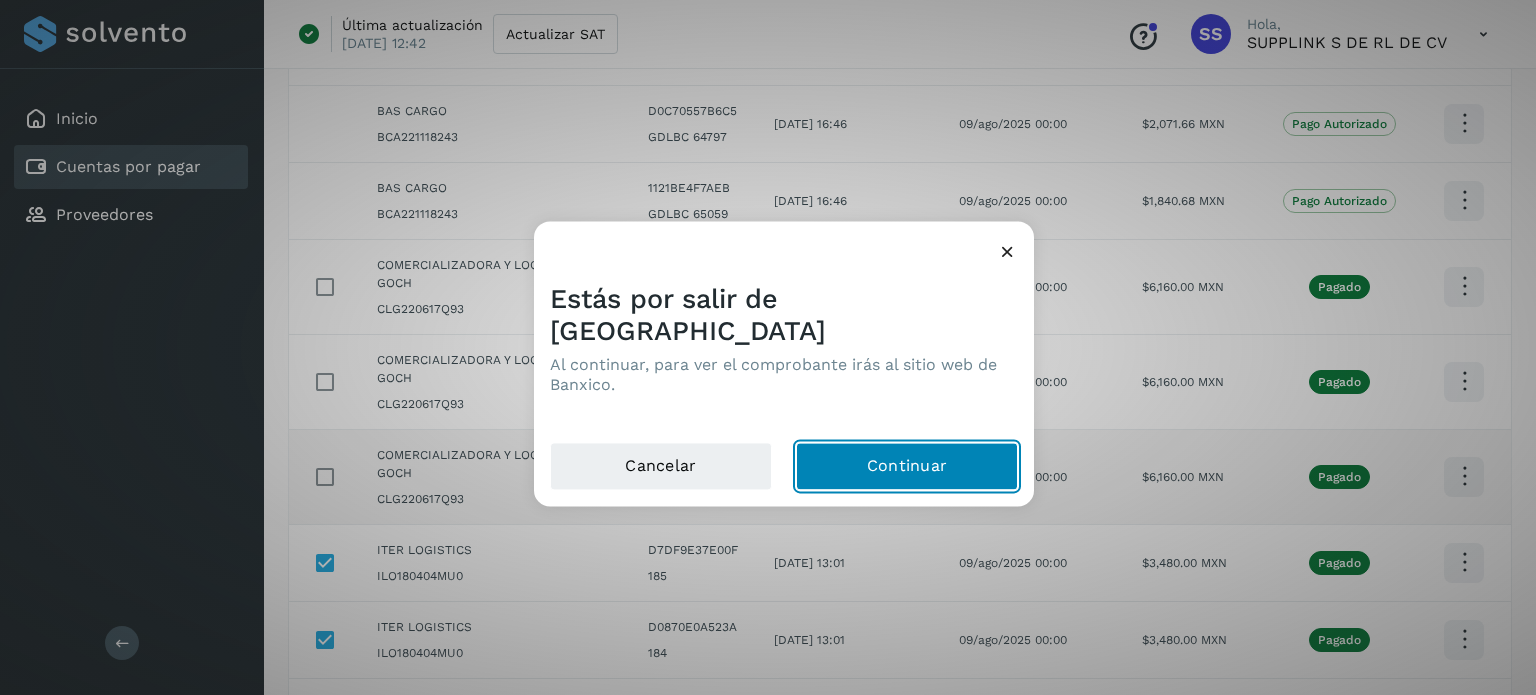 click on "Continuar" 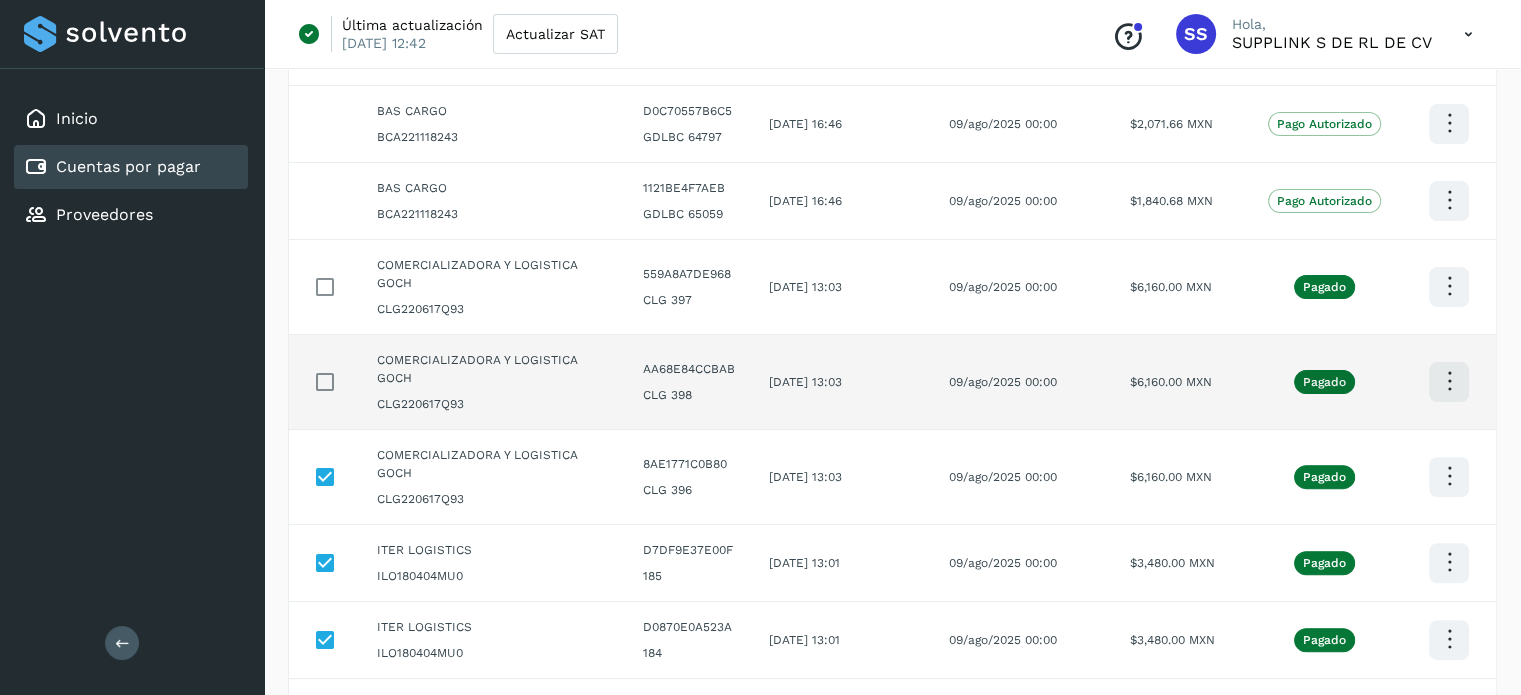 click at bounding box center [1449, -185] 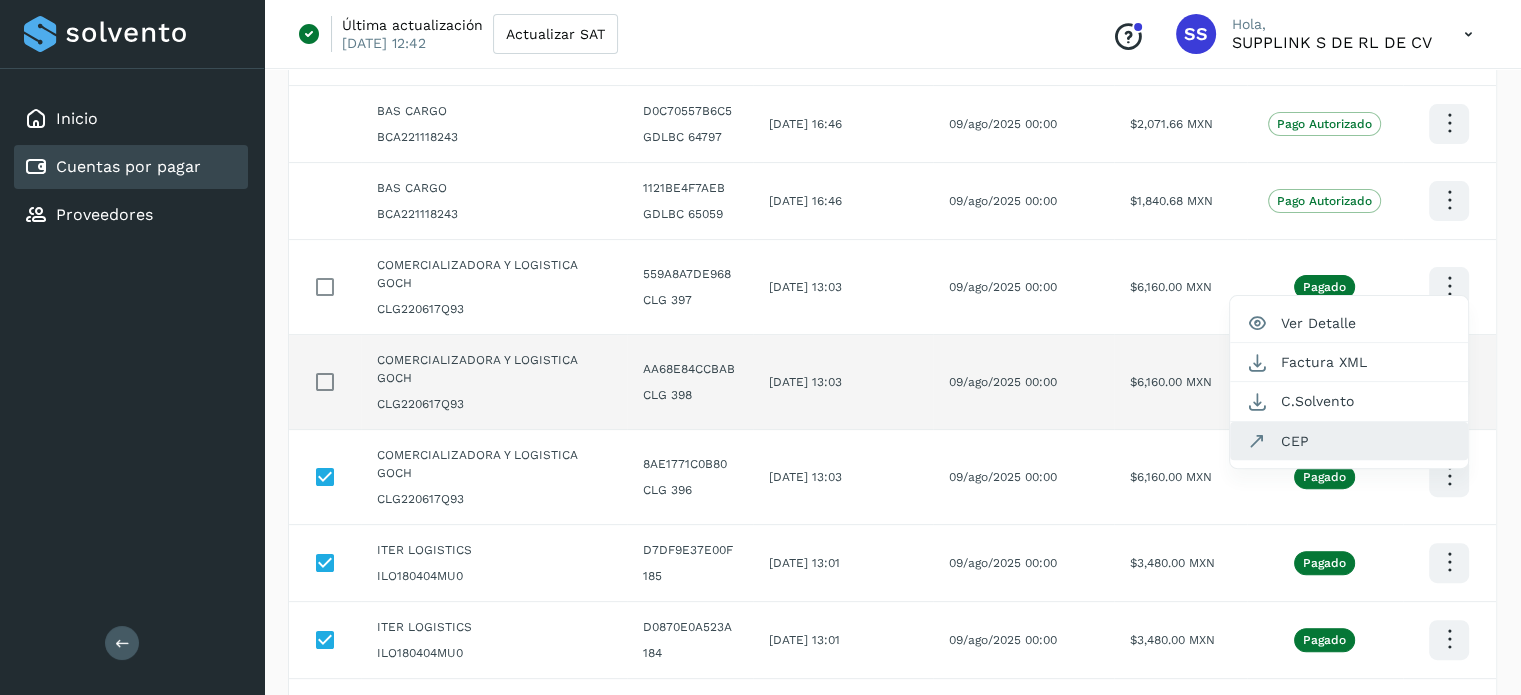 click on "CEP" 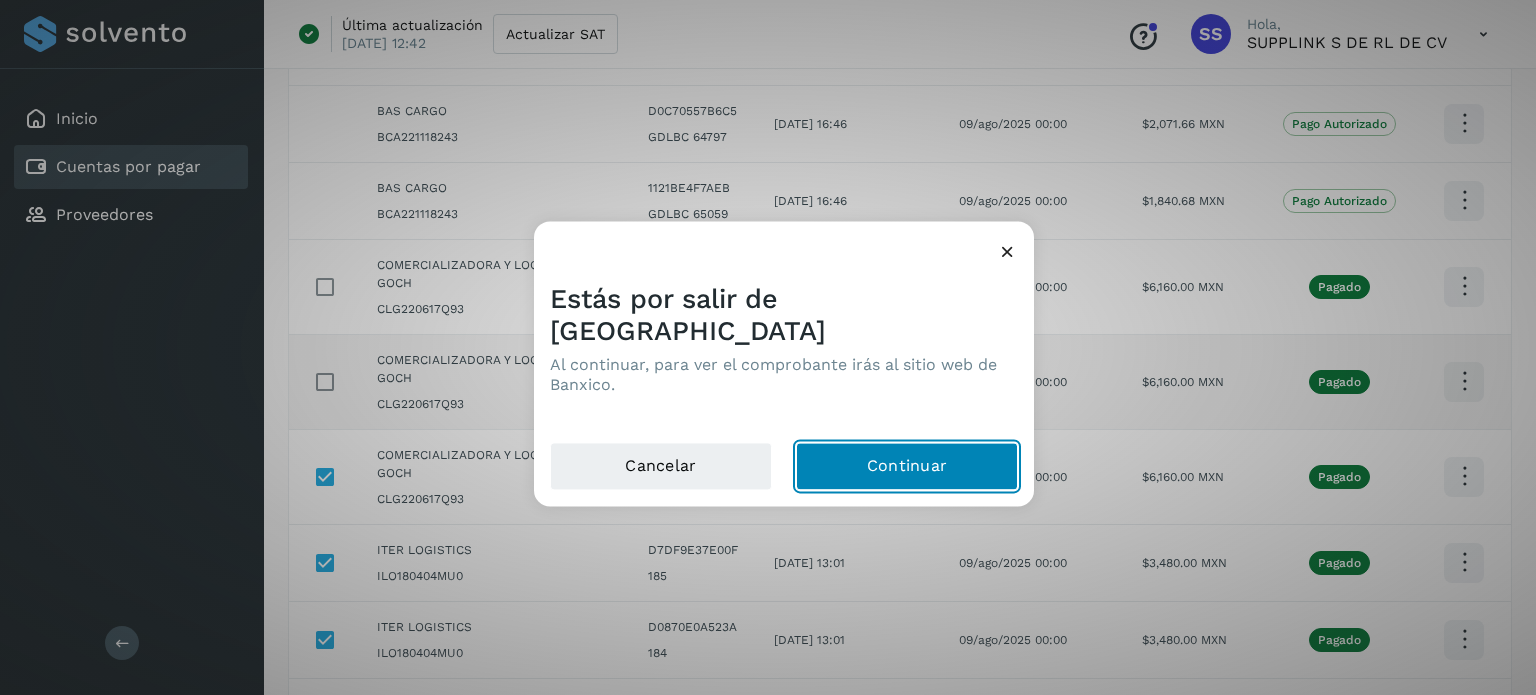 click on "Continuar" 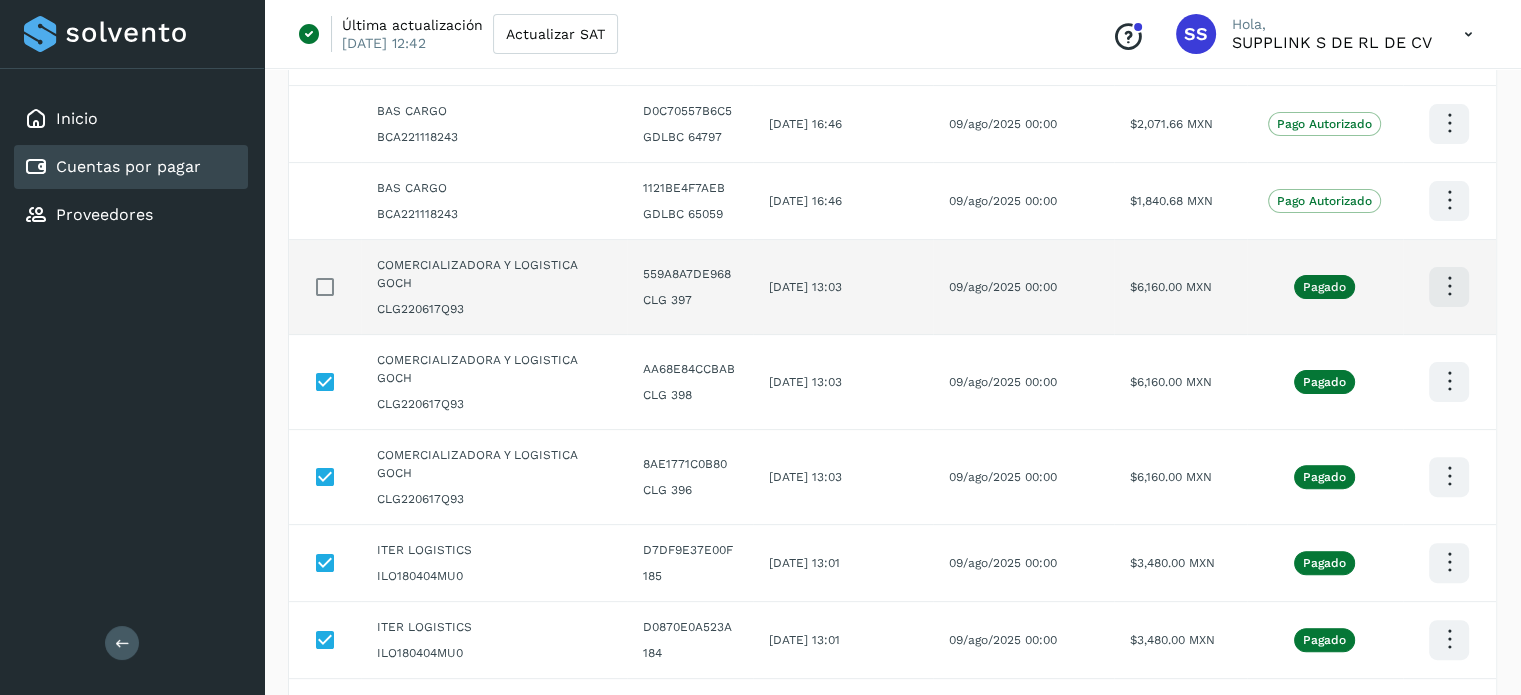 click at bounding box center (1449, -185) 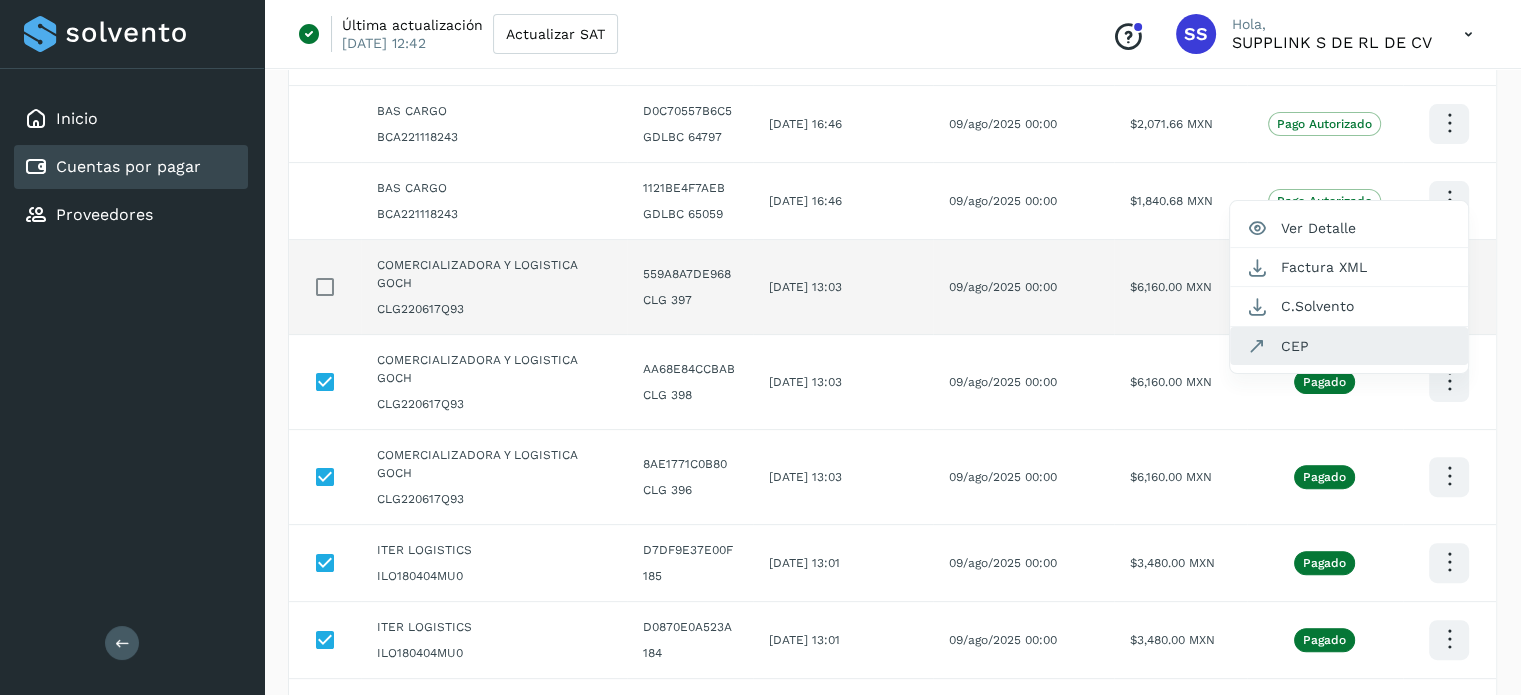click on "CEP" 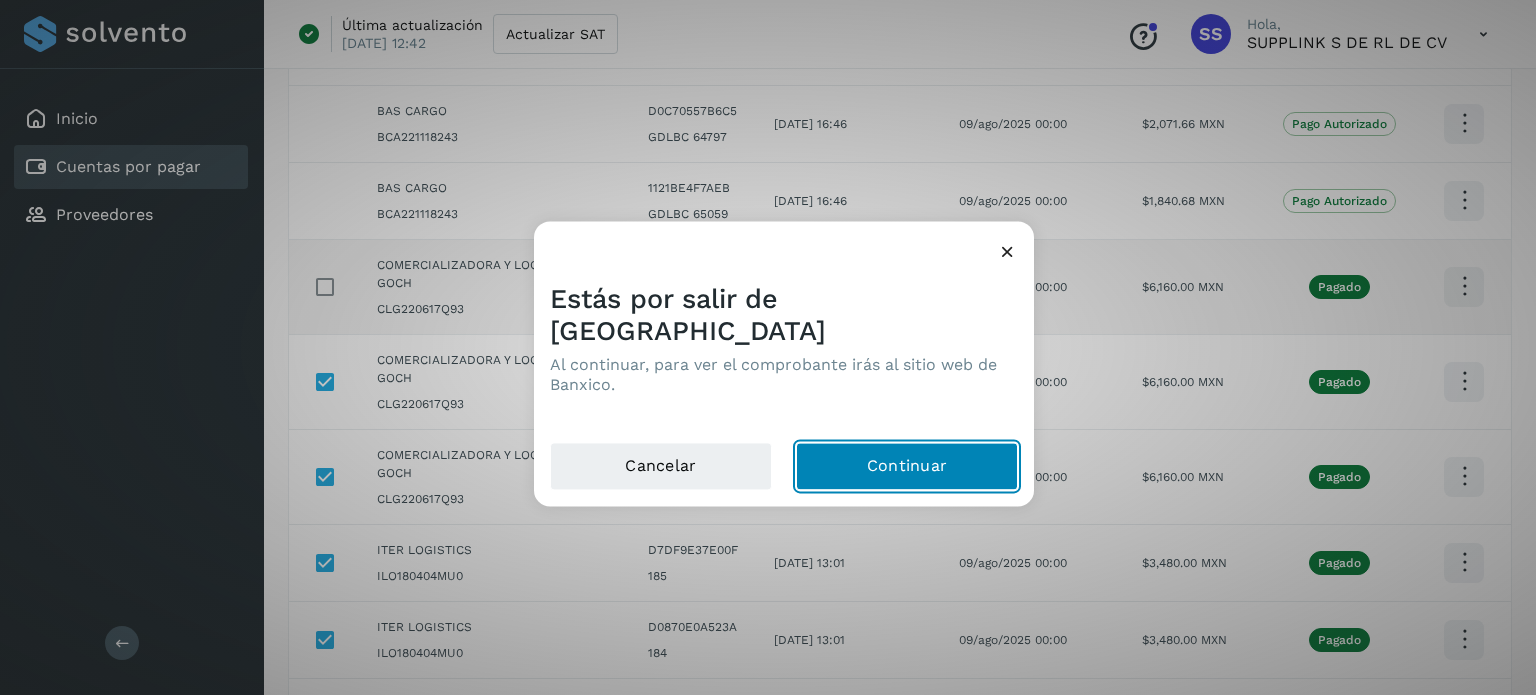 click on "Continuar" 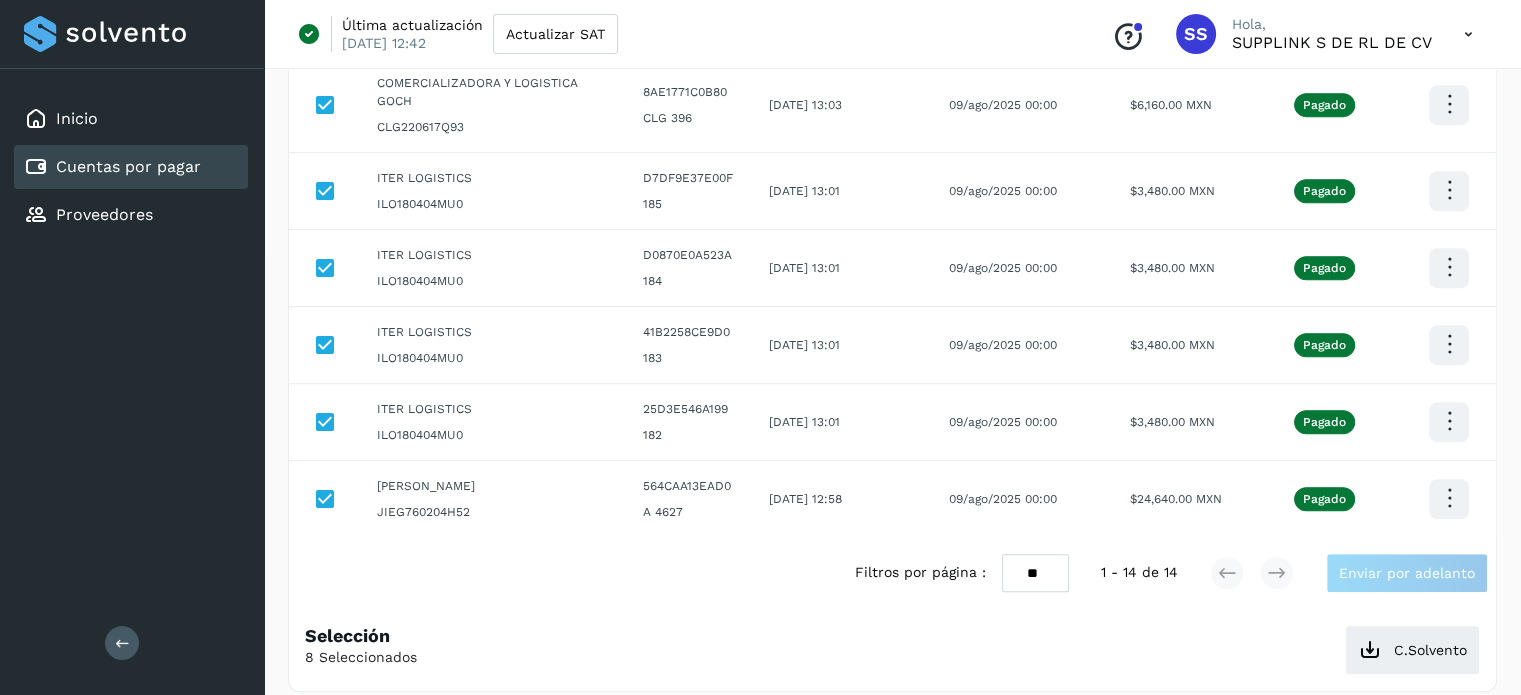 scroll, scrollTop: 888, scrollLeft: 0, axis: vertical 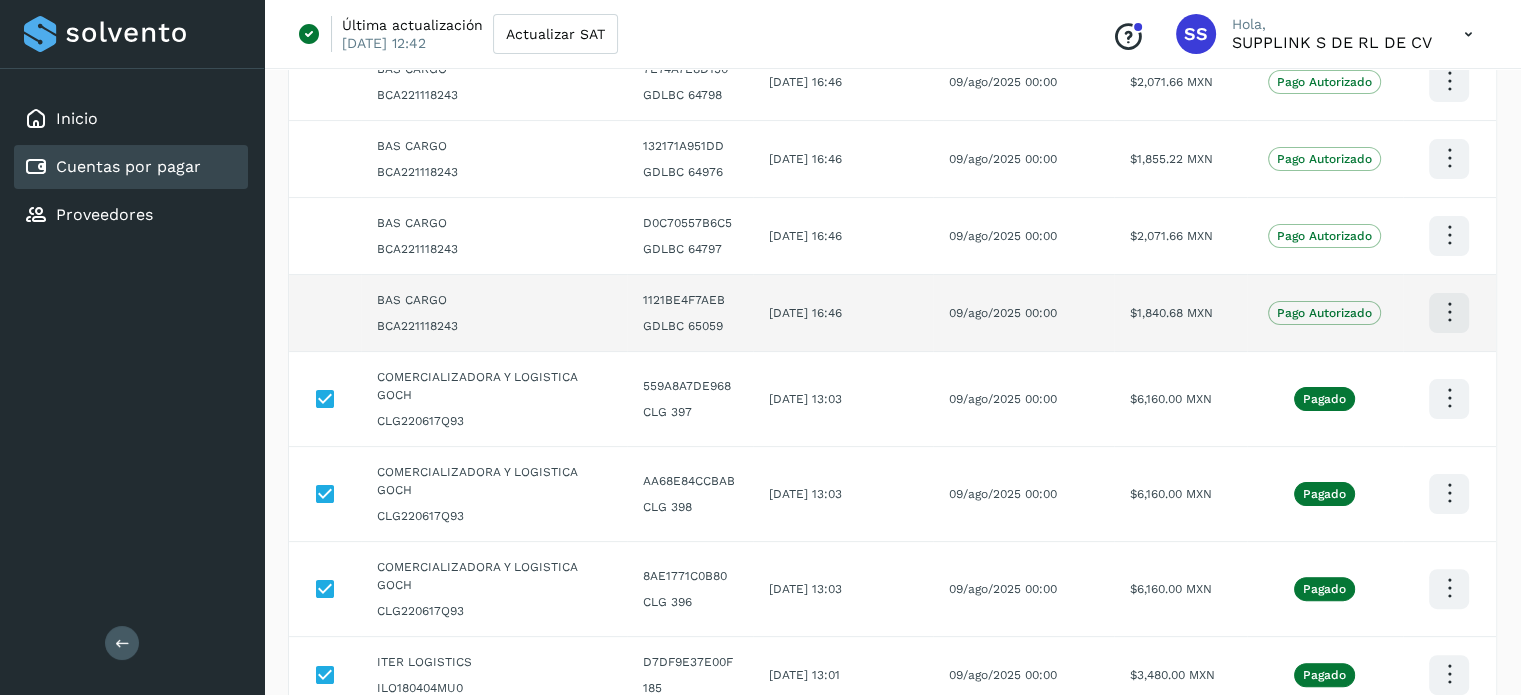 click on "Pago Autorizado" 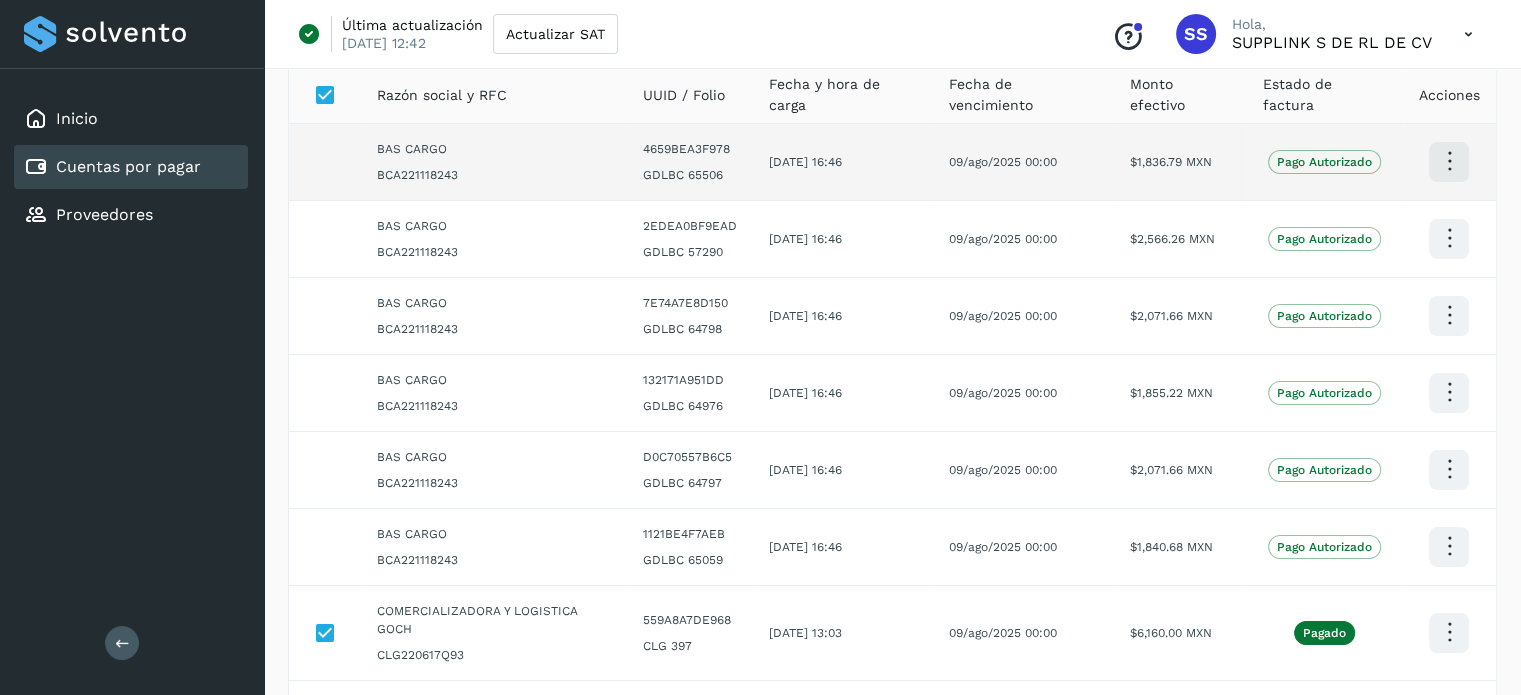scroll, scrollTop: 0, scrollLeft: 0, axis: both 